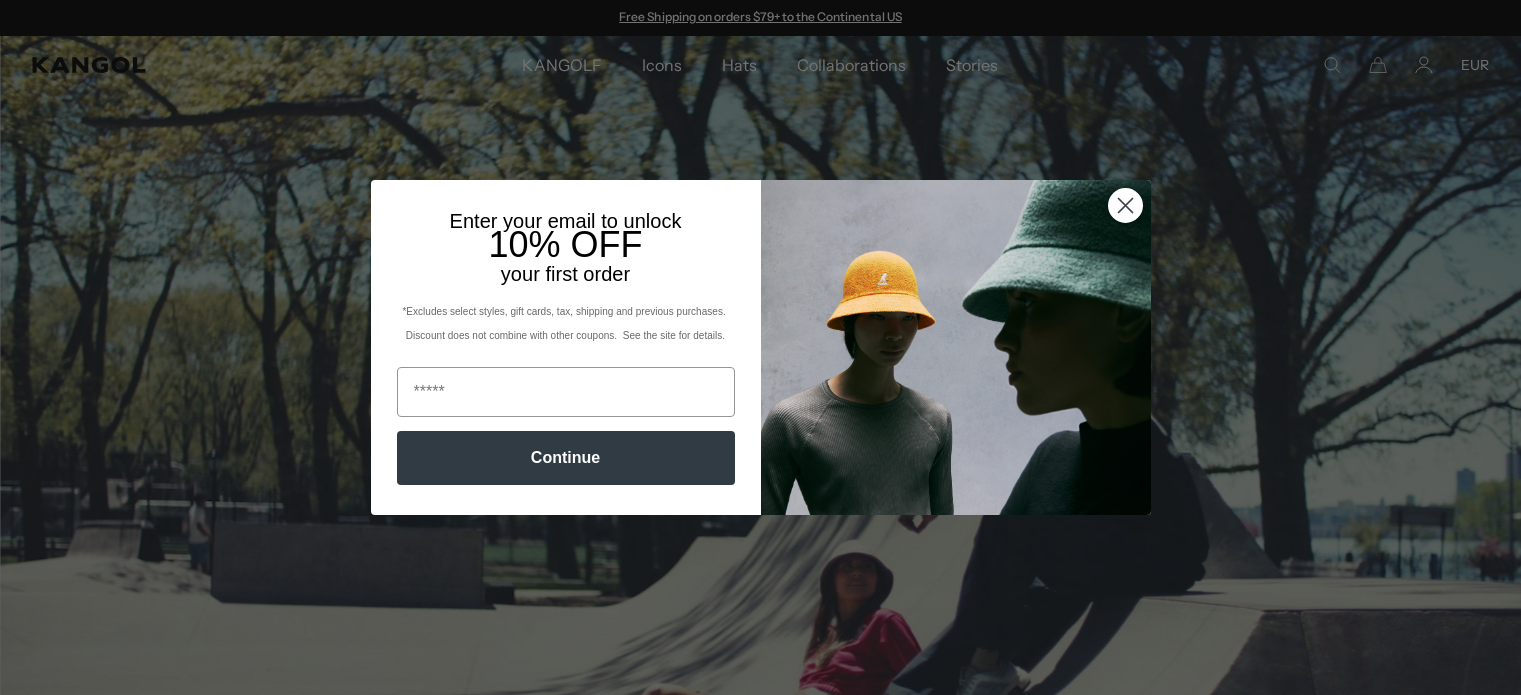 scroll, scrollTop: 0, scrollLeft: 0, axis: both 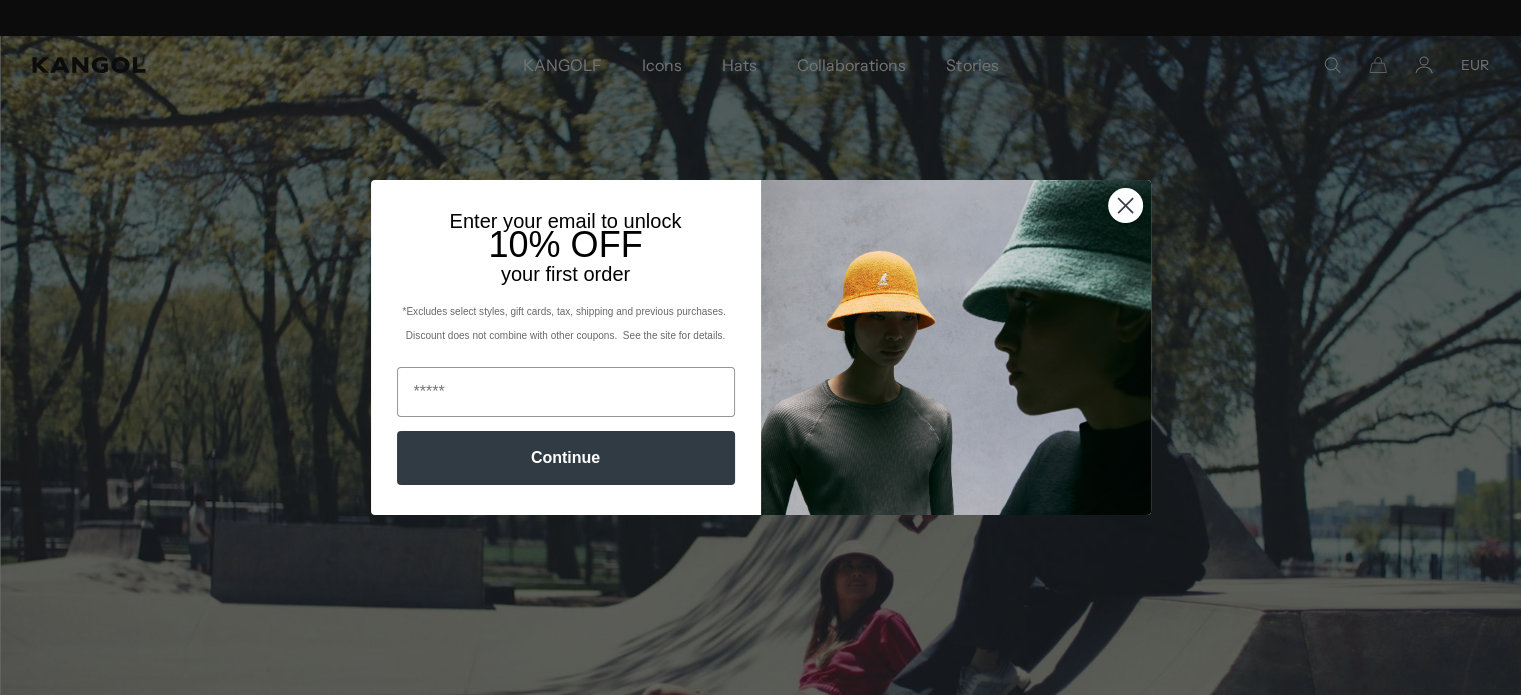 click 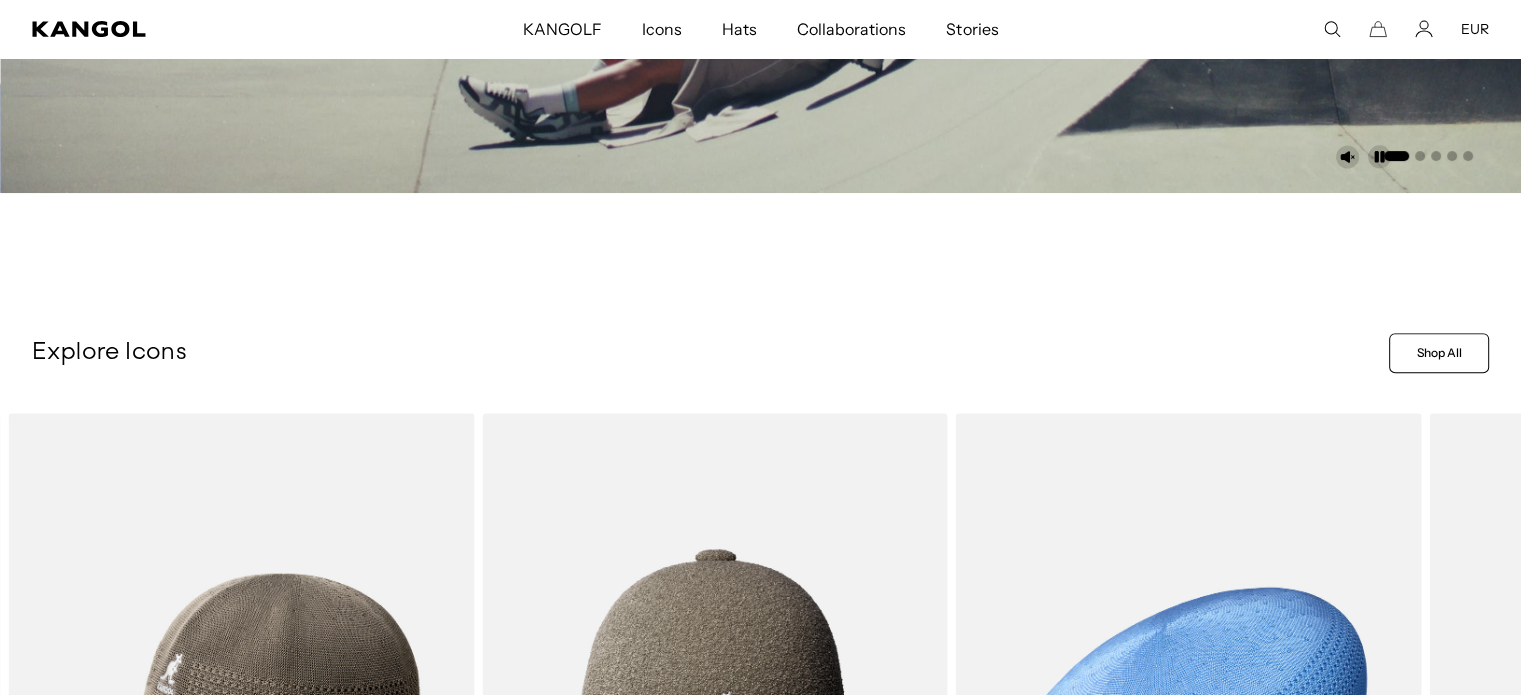scroll, scrollTop: 1200, scrollLeft: 0, axis: vertical 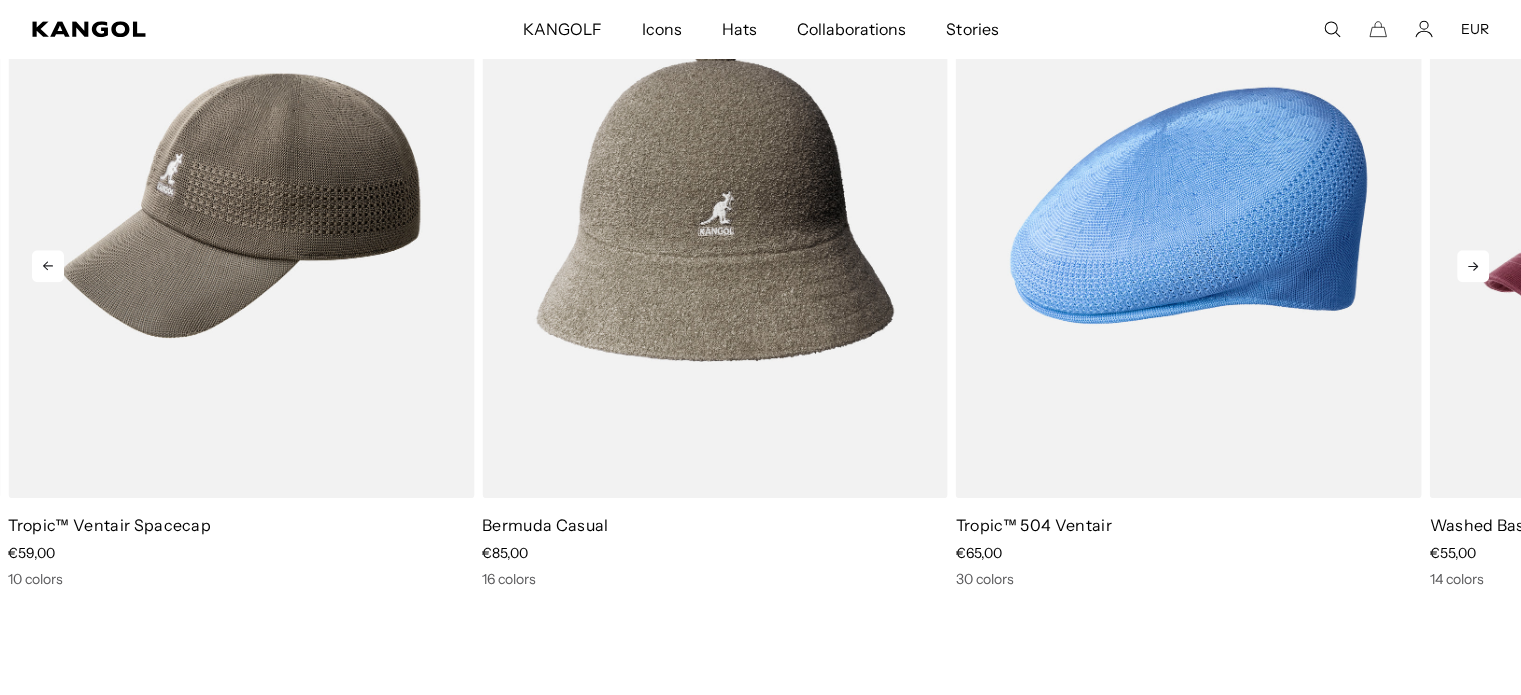 click 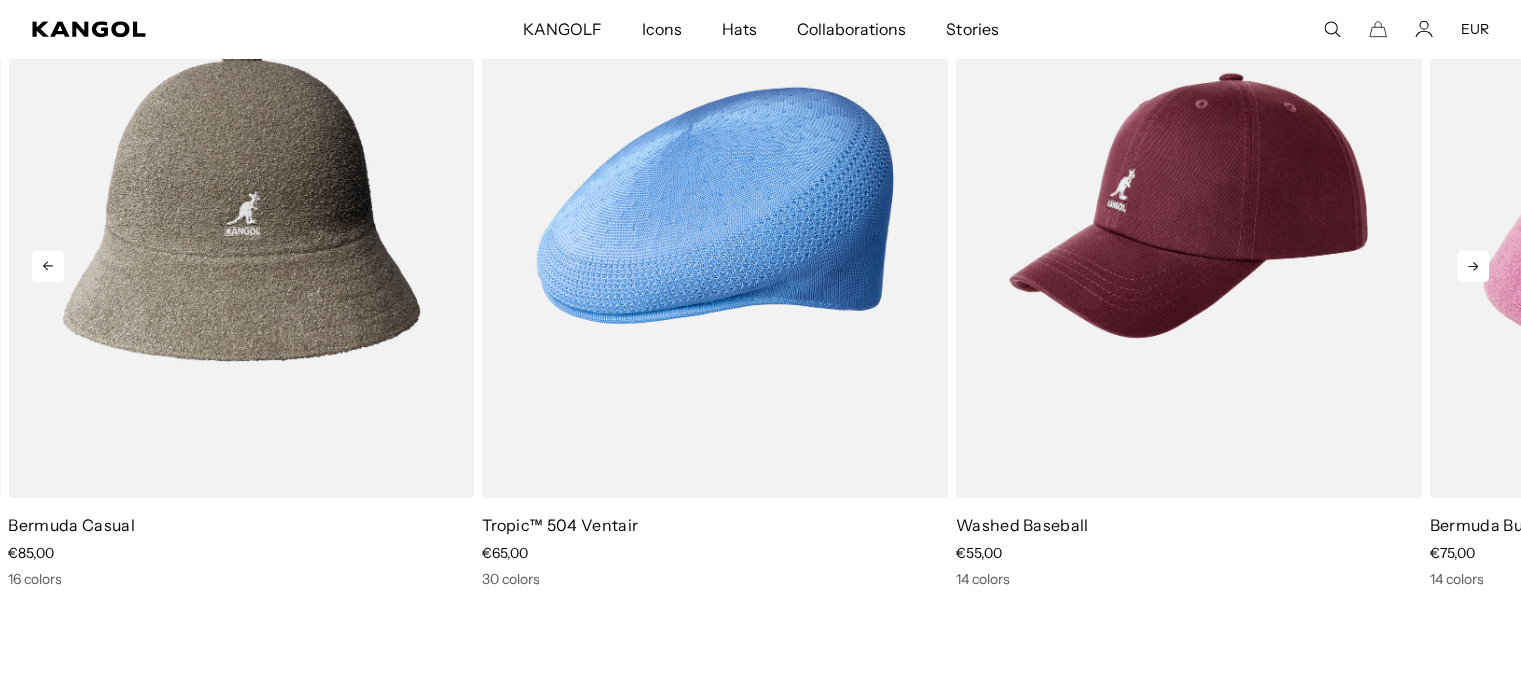 scroll, scrollTop: 0, scrollLeft: 412, axis: horizontal 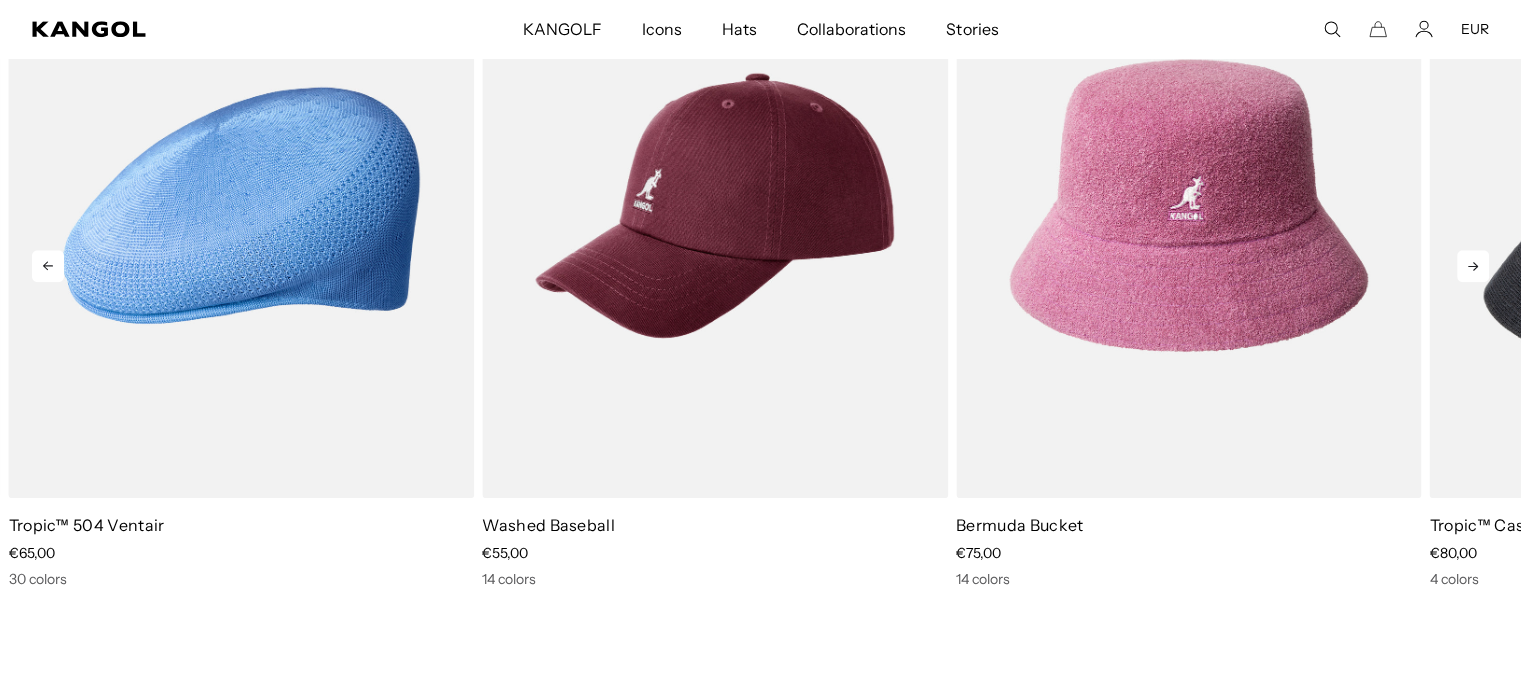 click 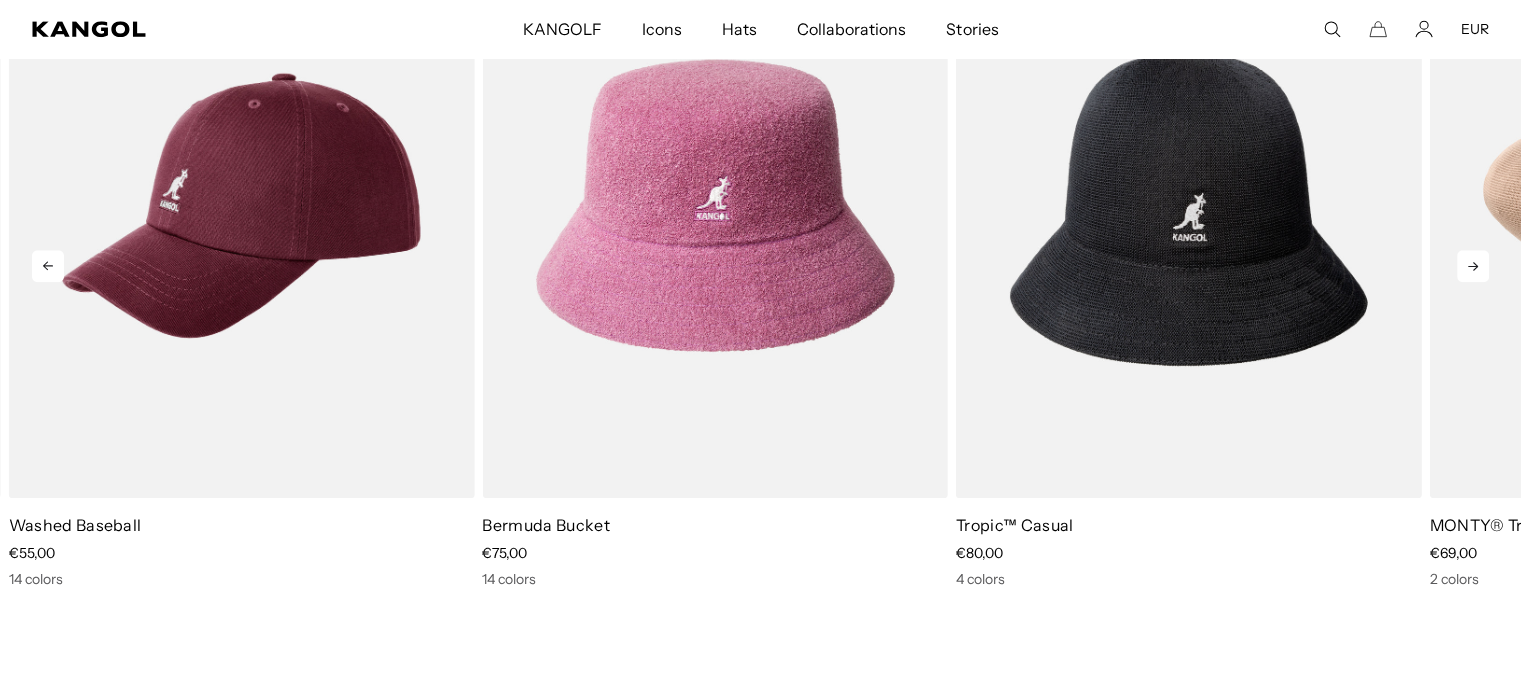 scroll, scrollTop: 0, scrollLeft: 0, axis: both 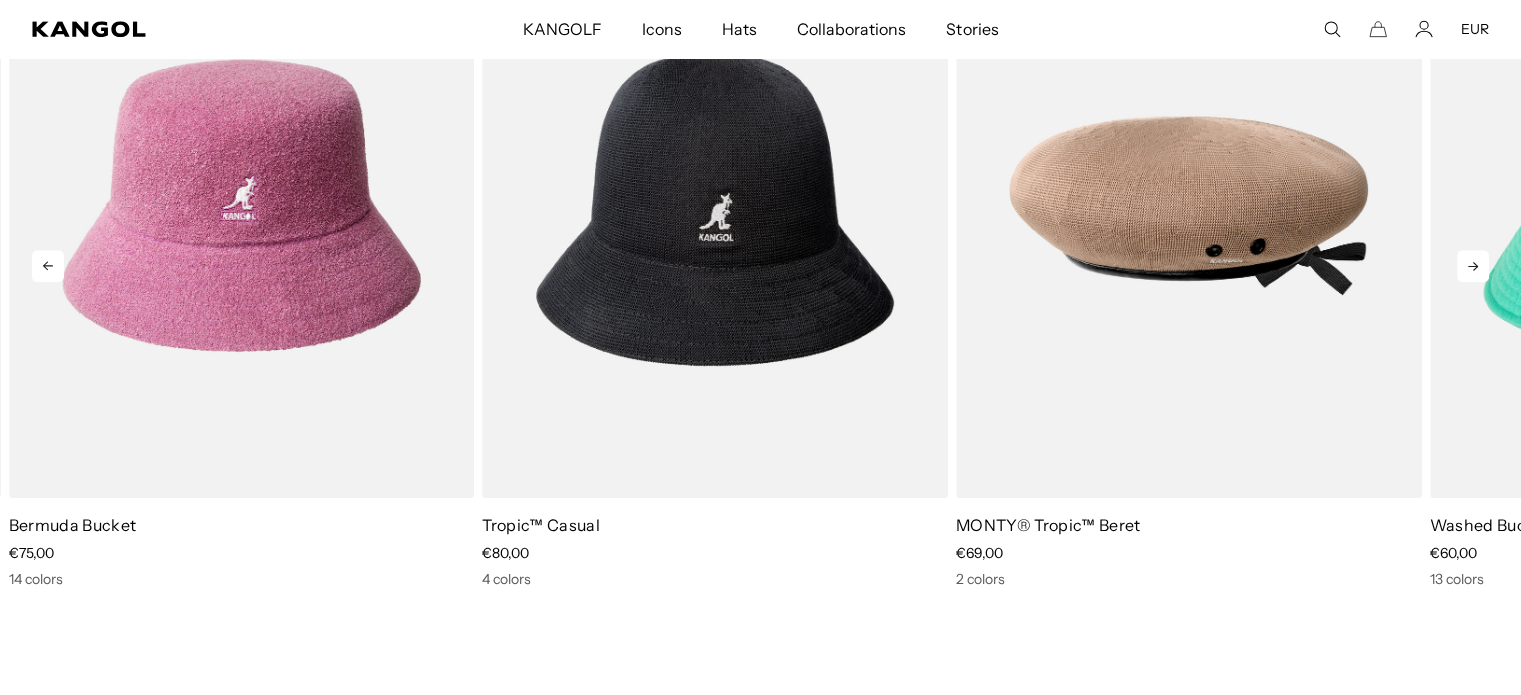 click 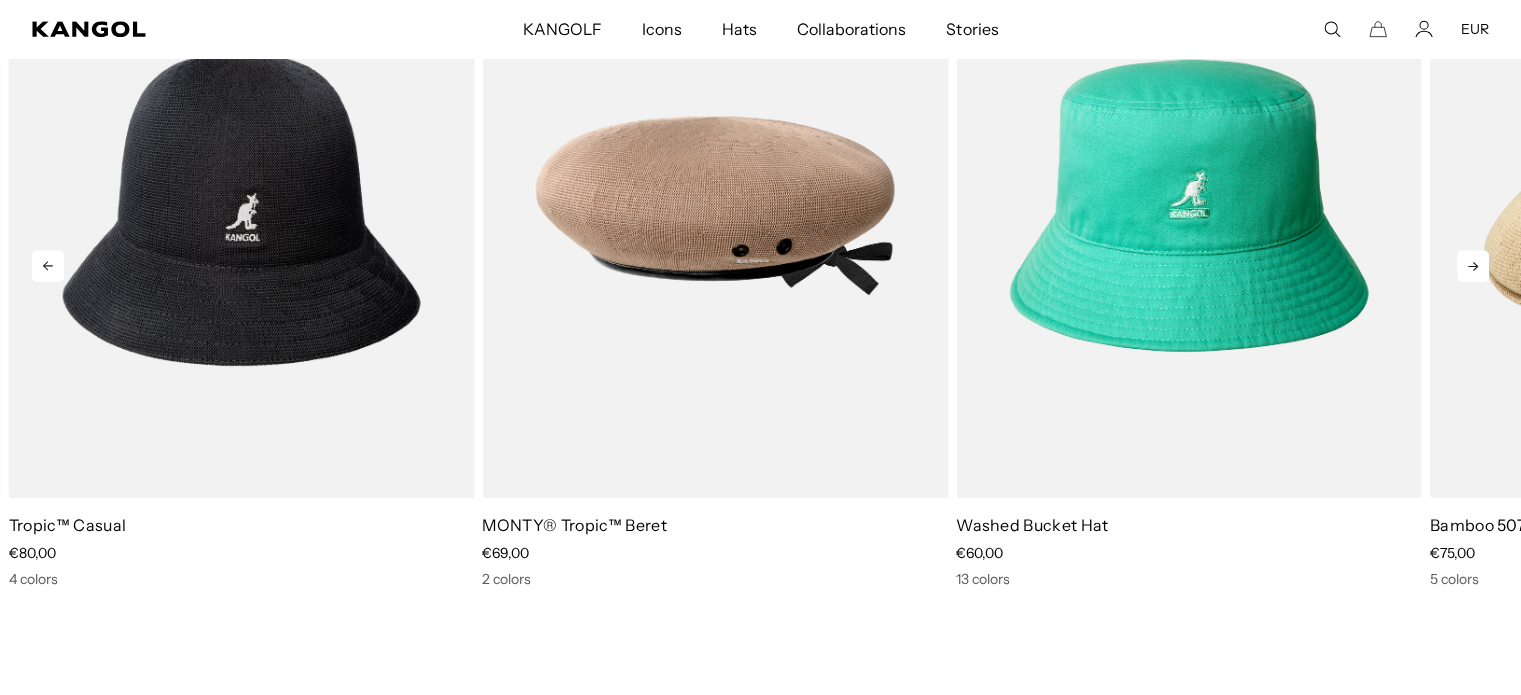 click 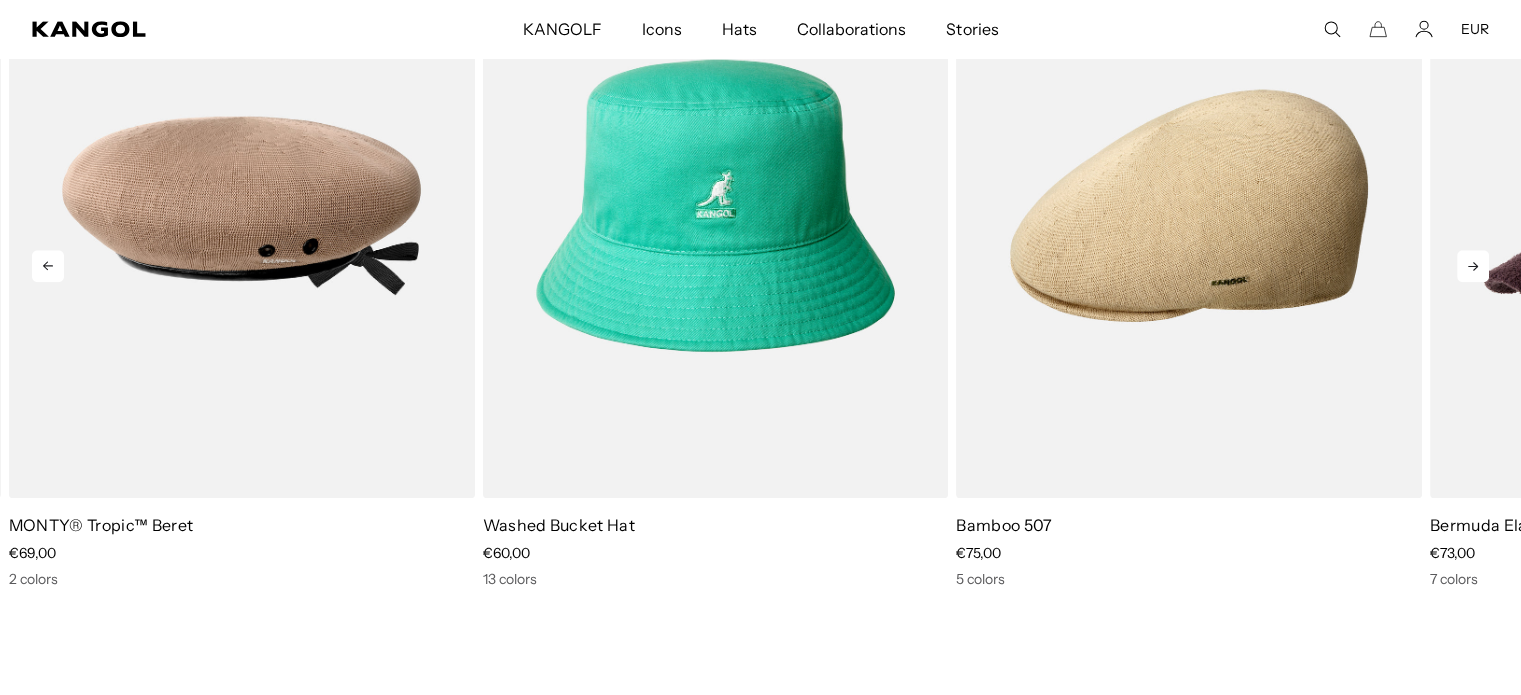 scroll, scrollTop: 0, scrollLeft: 412, axis: horizontal 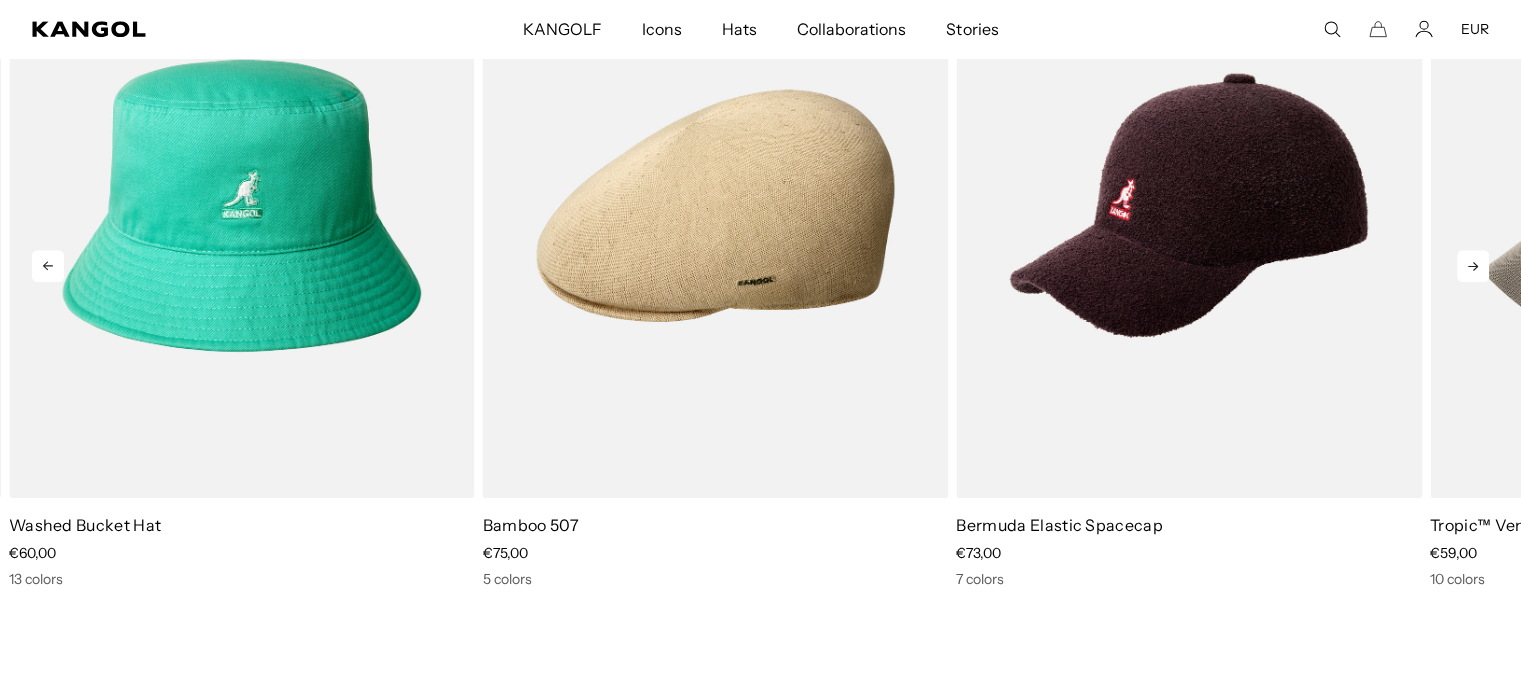 click 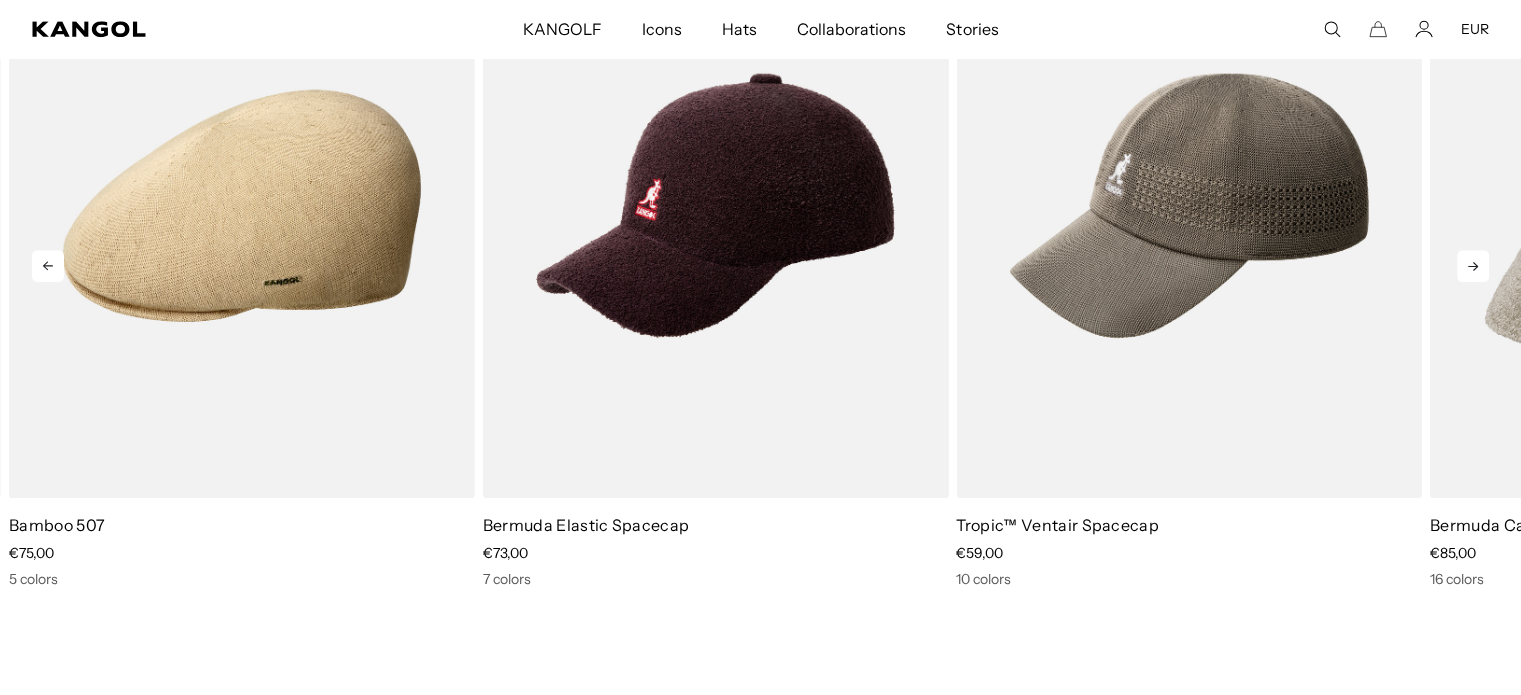 scroll, scrollTop: 0, scrollLeft: 412, axis: horizontal 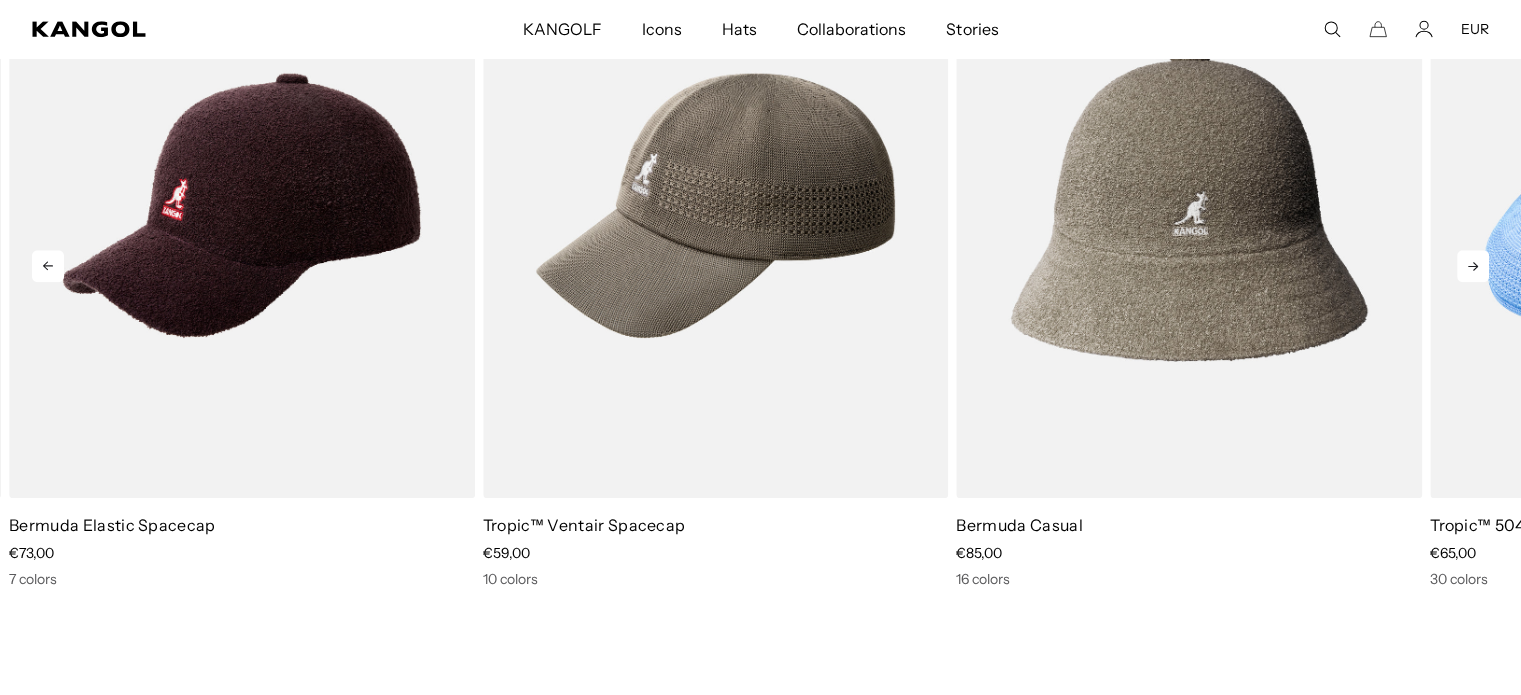 click 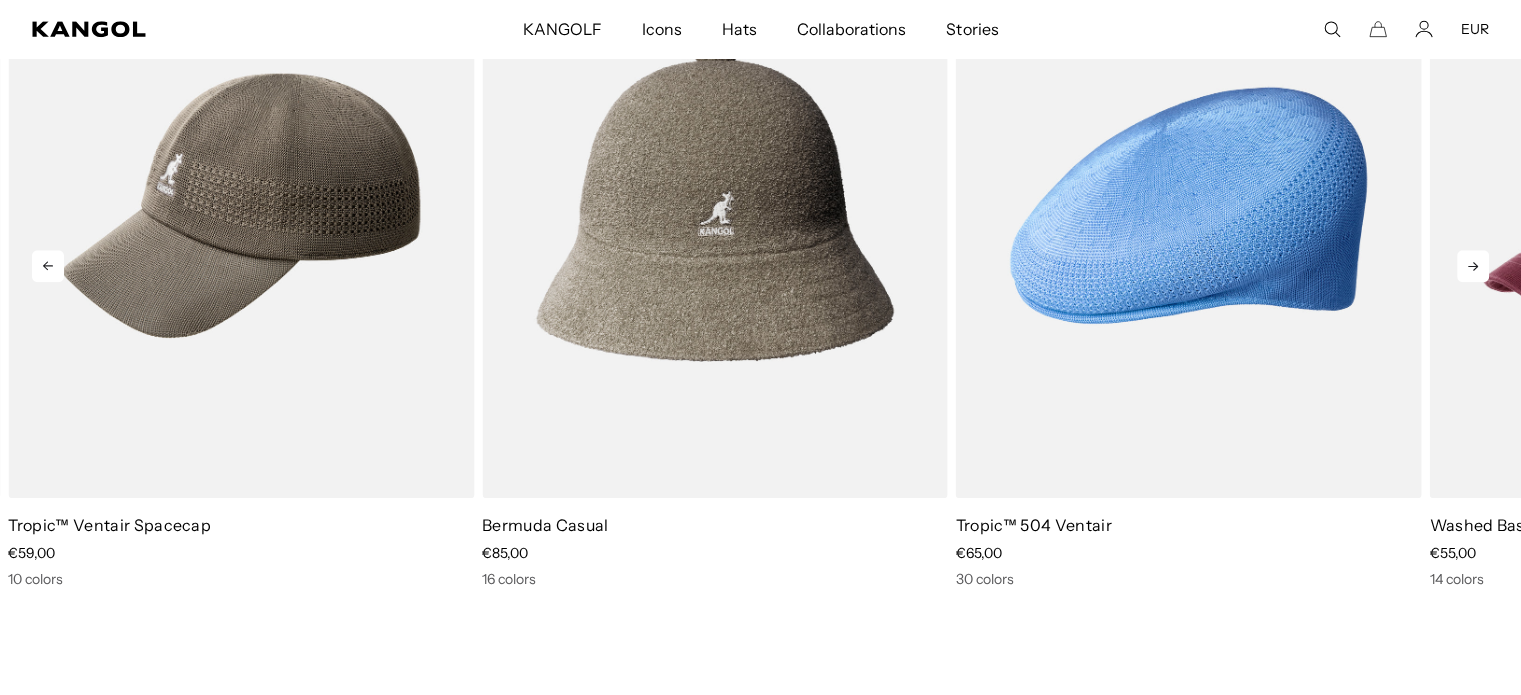 click 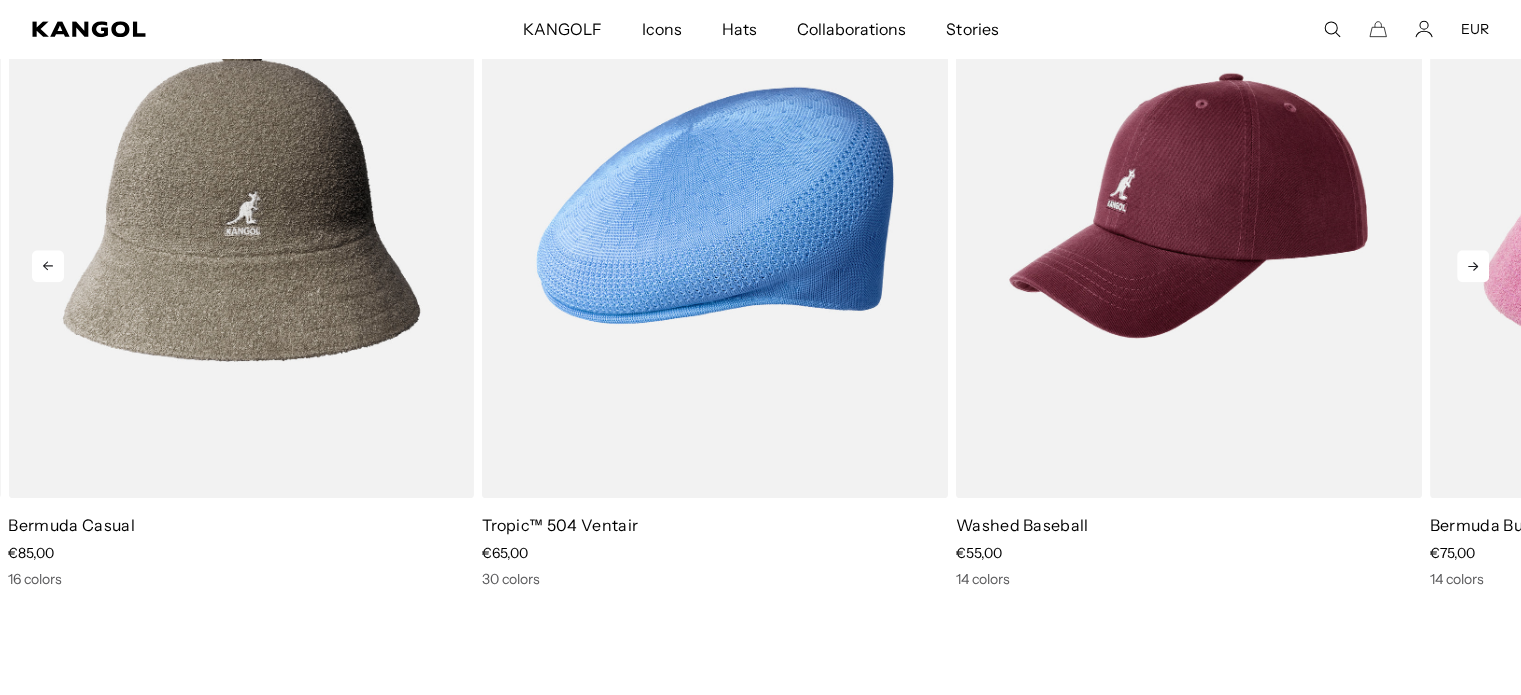 scroll, scrollTop: 0, scrollLeft: 0, axis: both 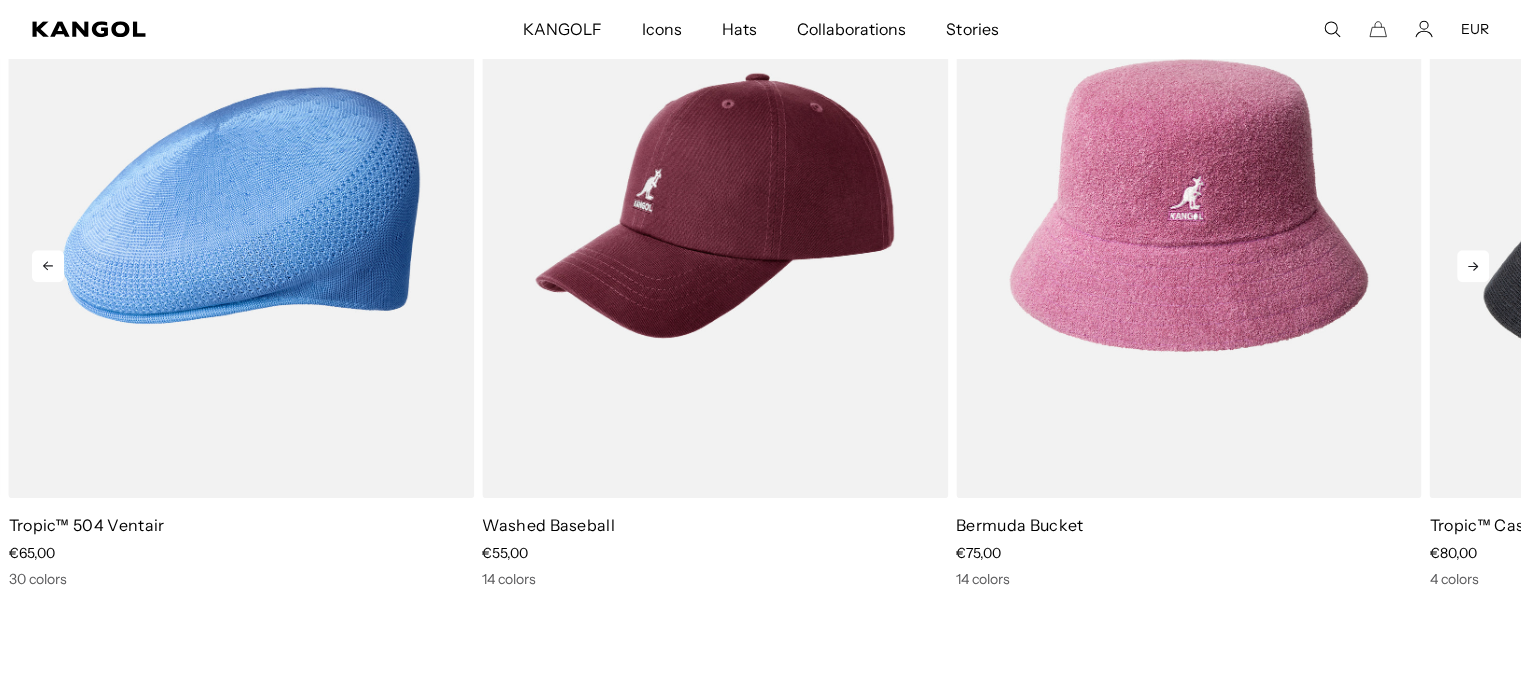 click 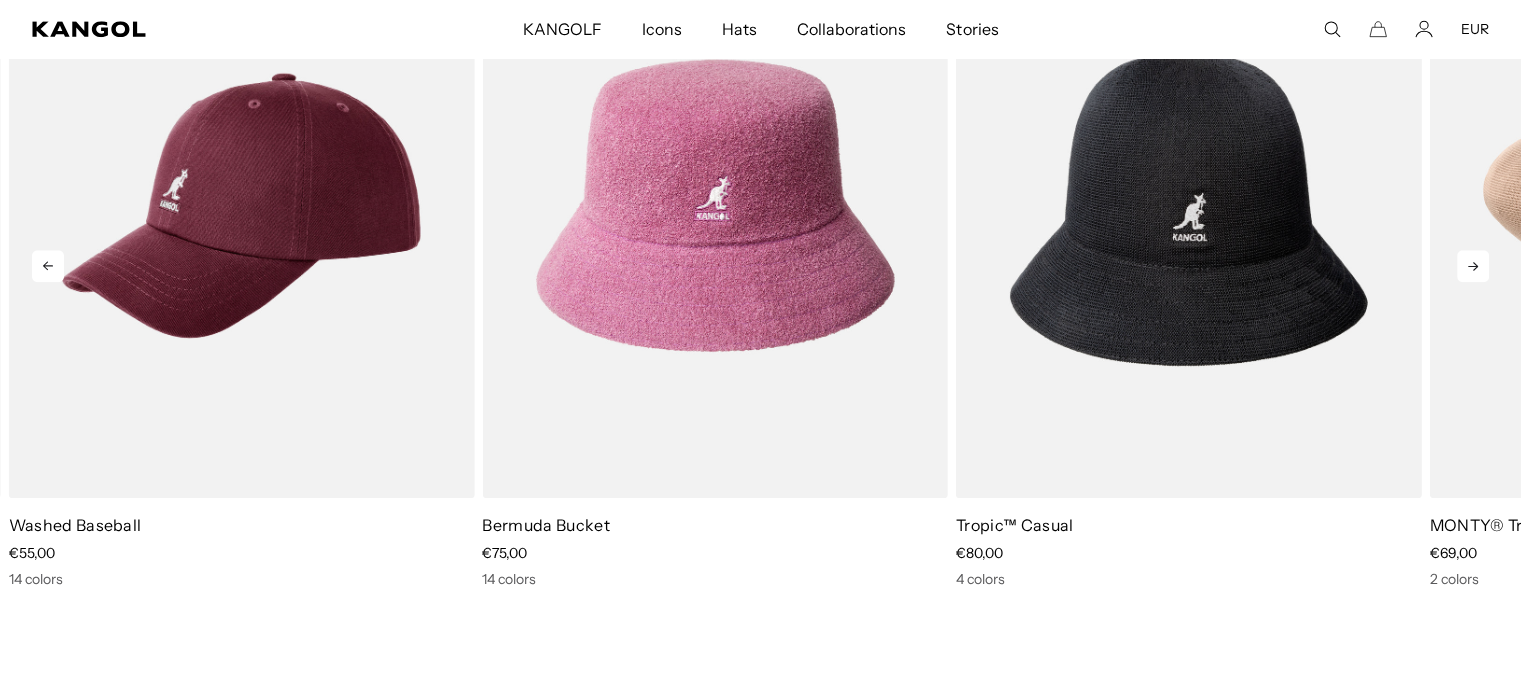 click 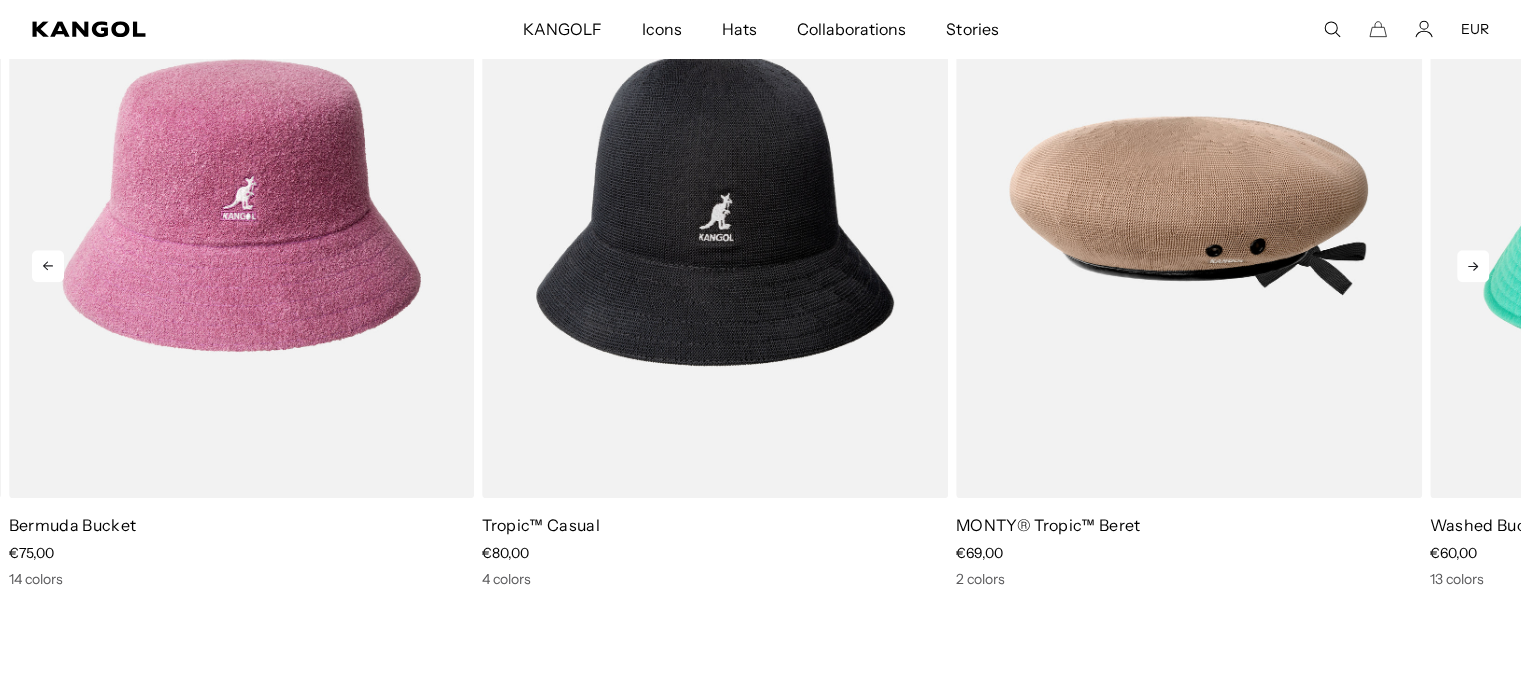 click 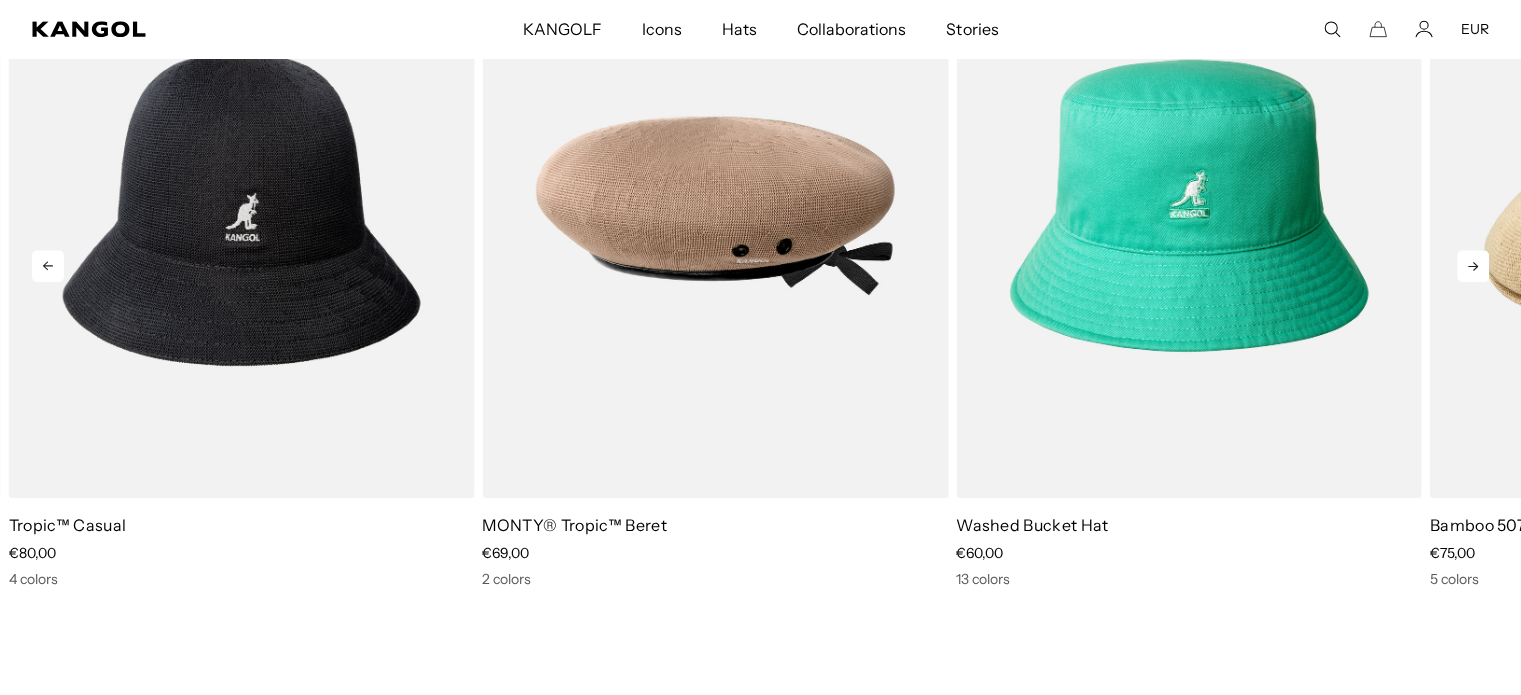 click 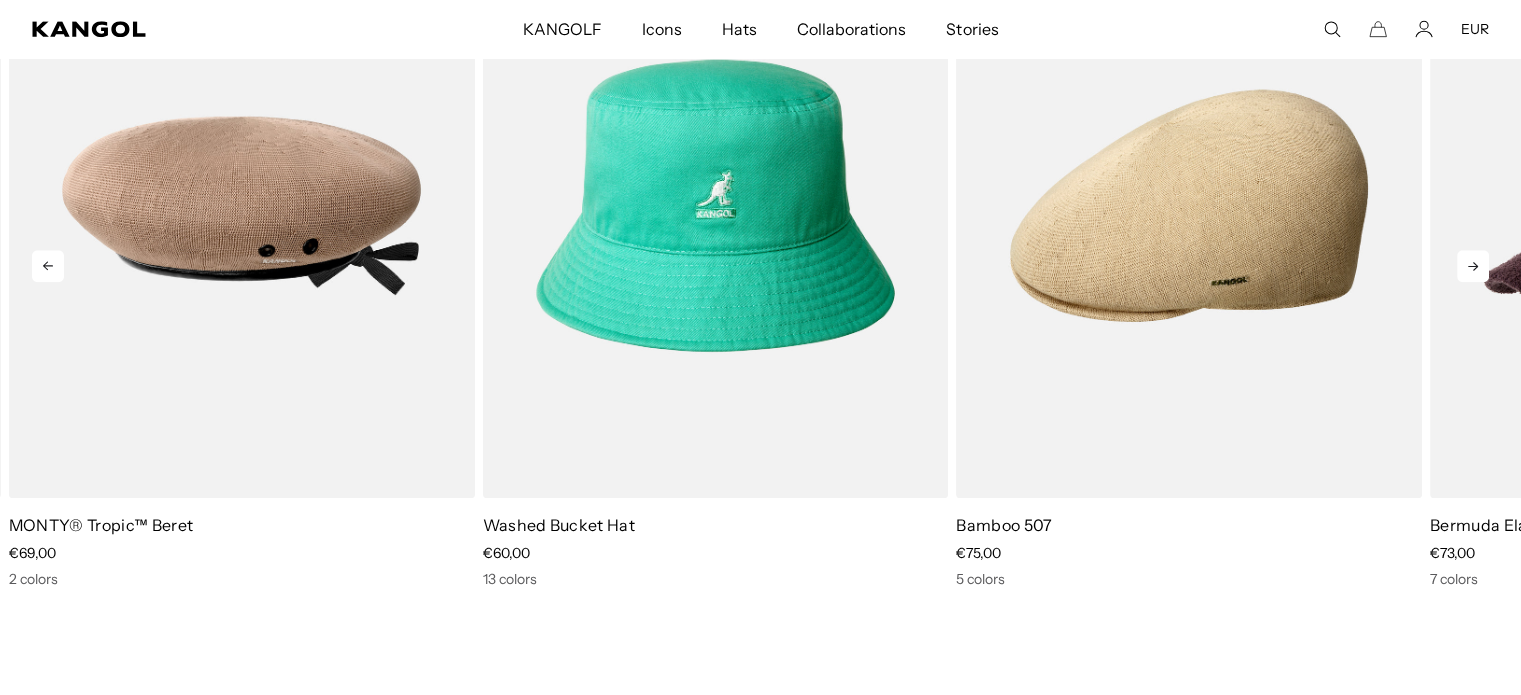 click 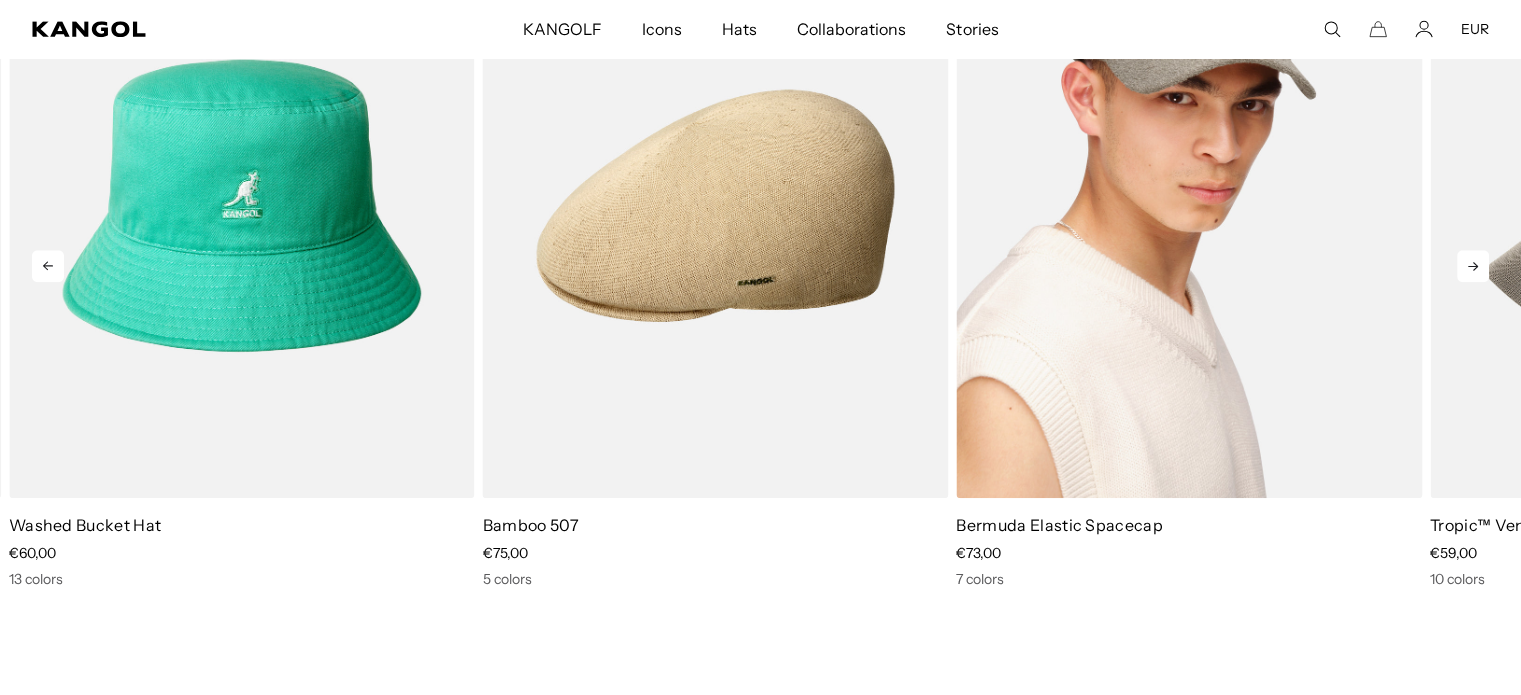 scroll, scrollTop: 0, scrollLeft: 412, axis: horizontal 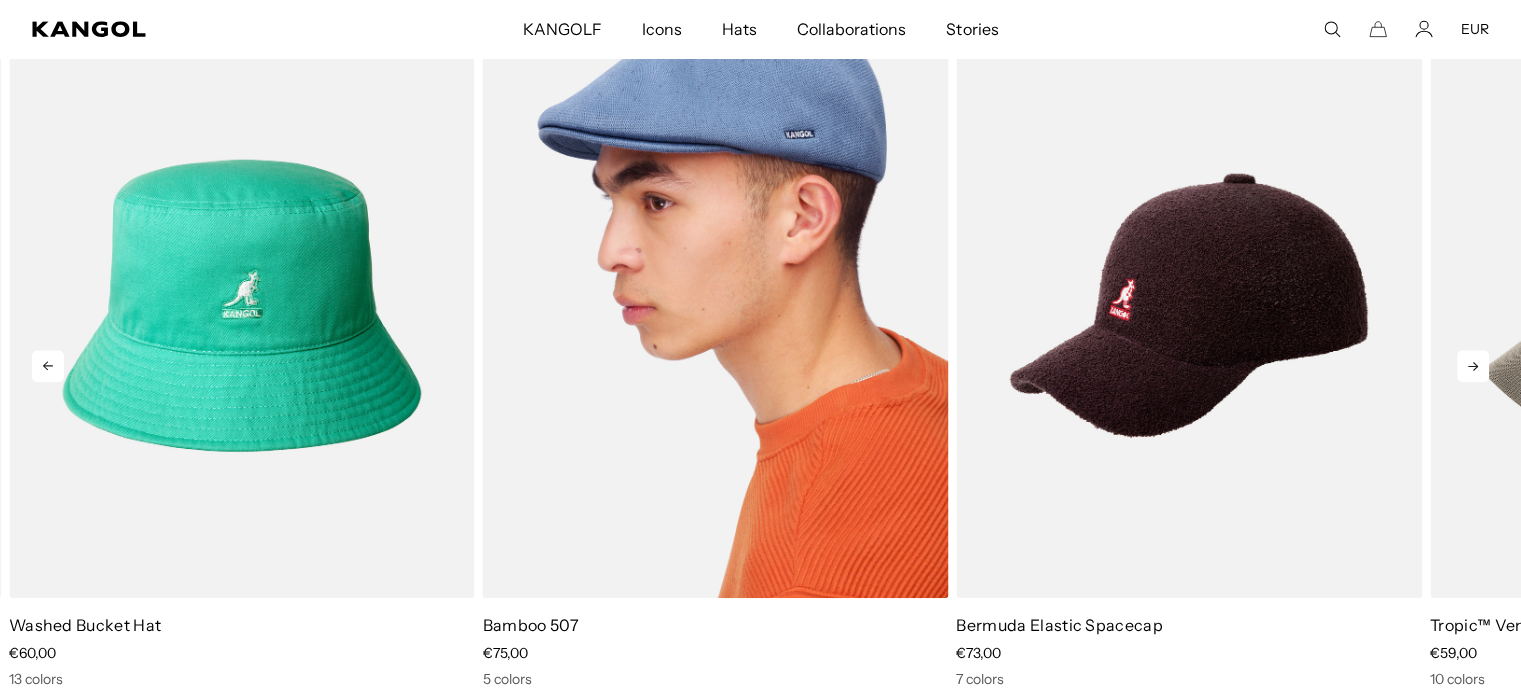 click at bounding box center (716, 305) 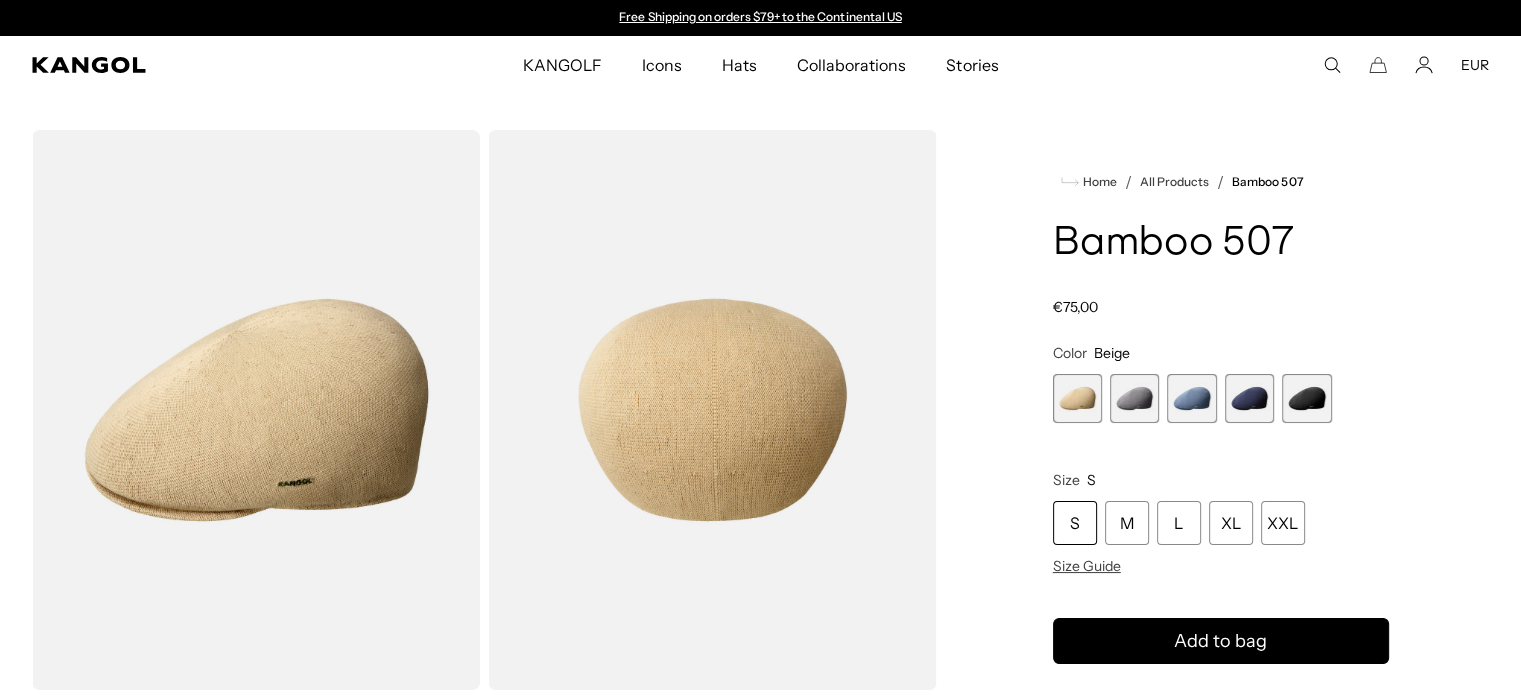 scroll, scrollTop: 0, scrollLeft: 0, axis: both 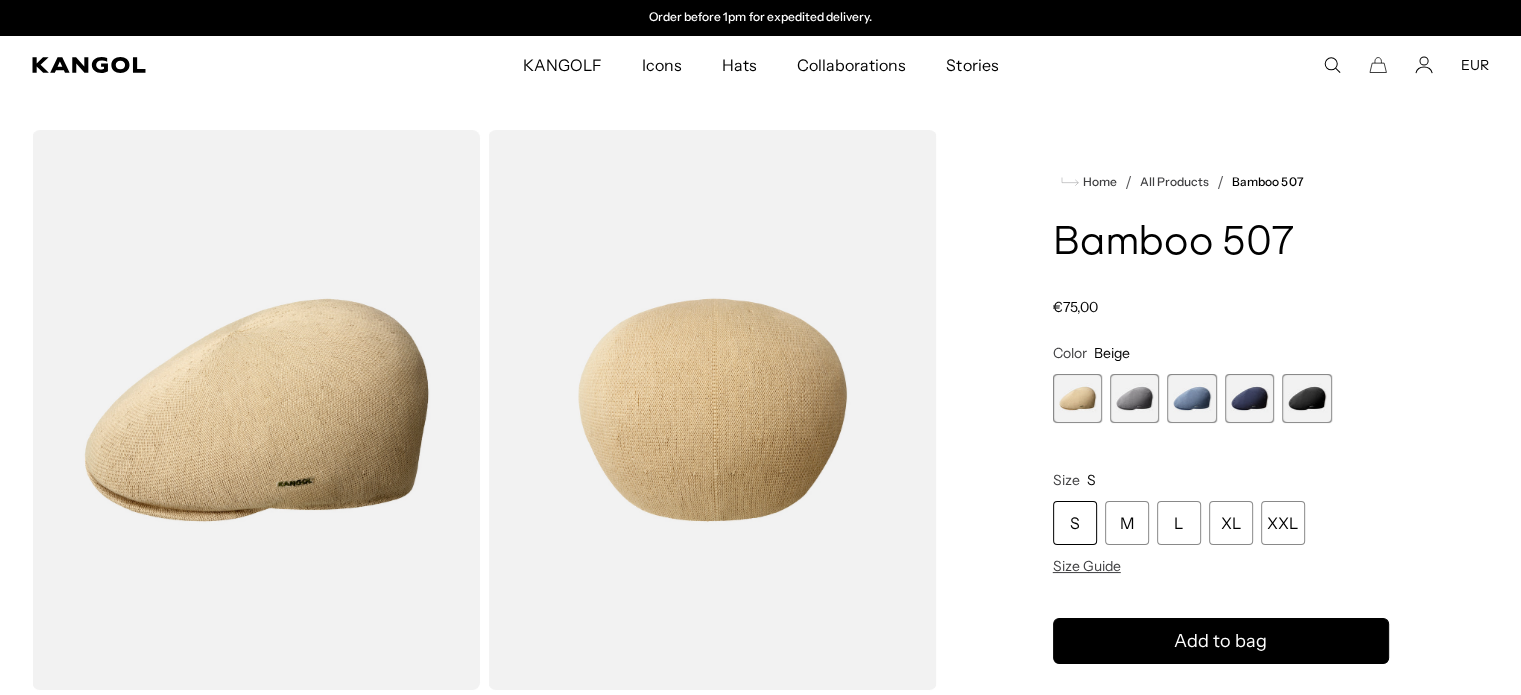 click at bounding box center [1134, 398] 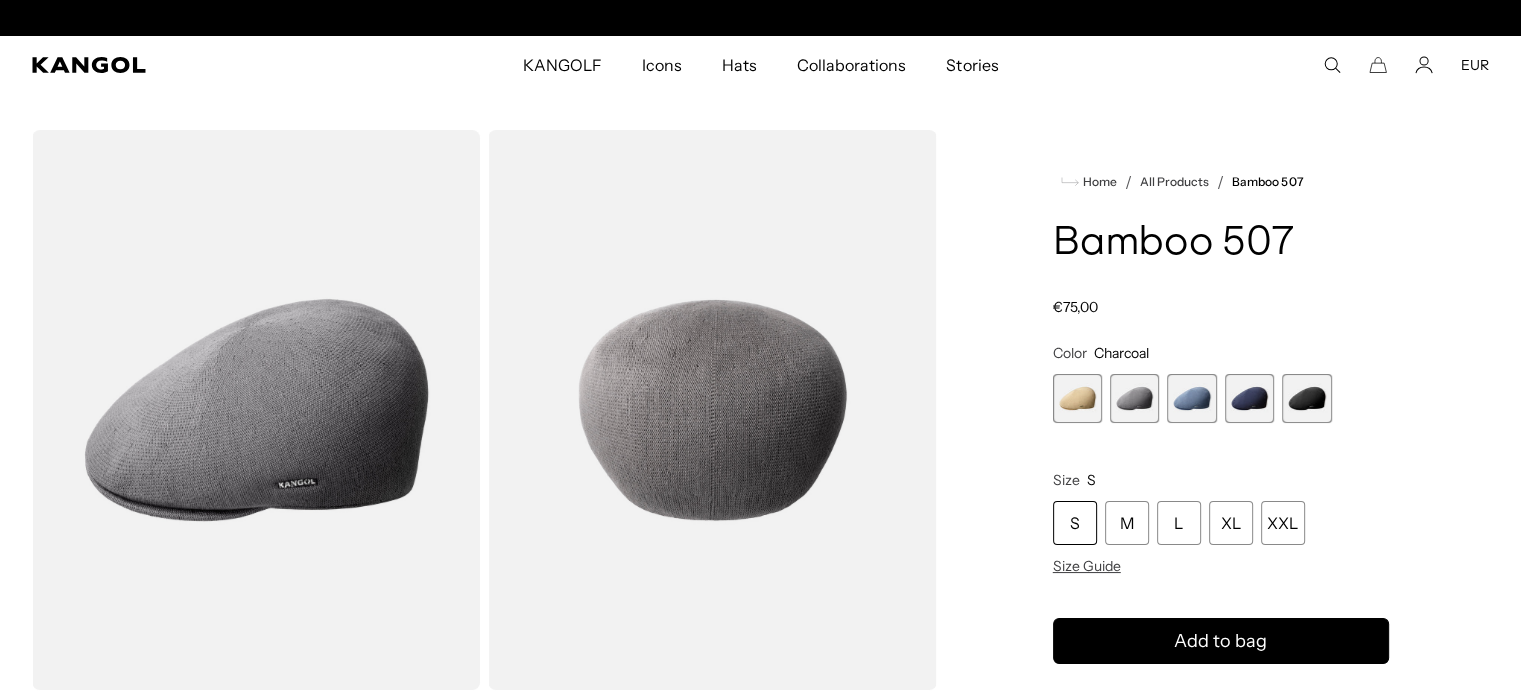 click at bounding box center (1191, 398) 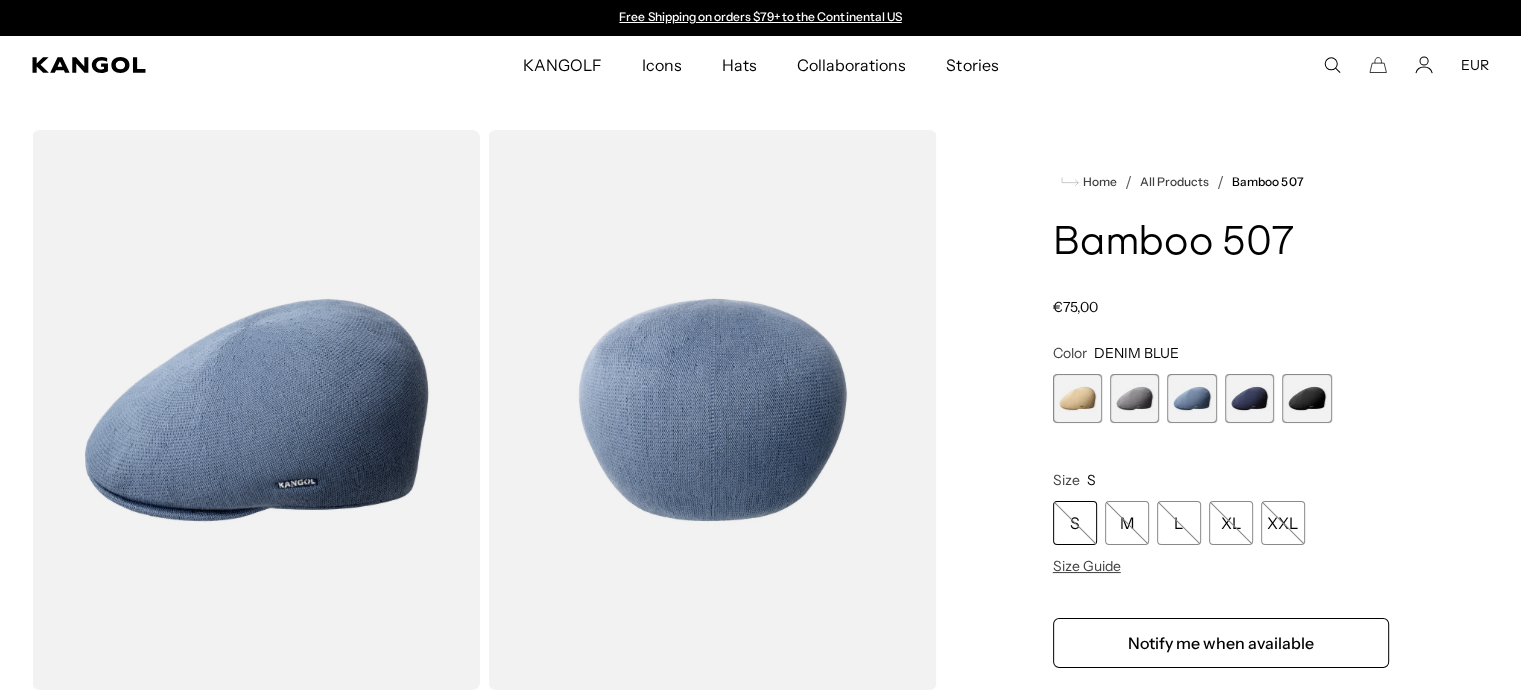 click at bounding box center (1077, 398) 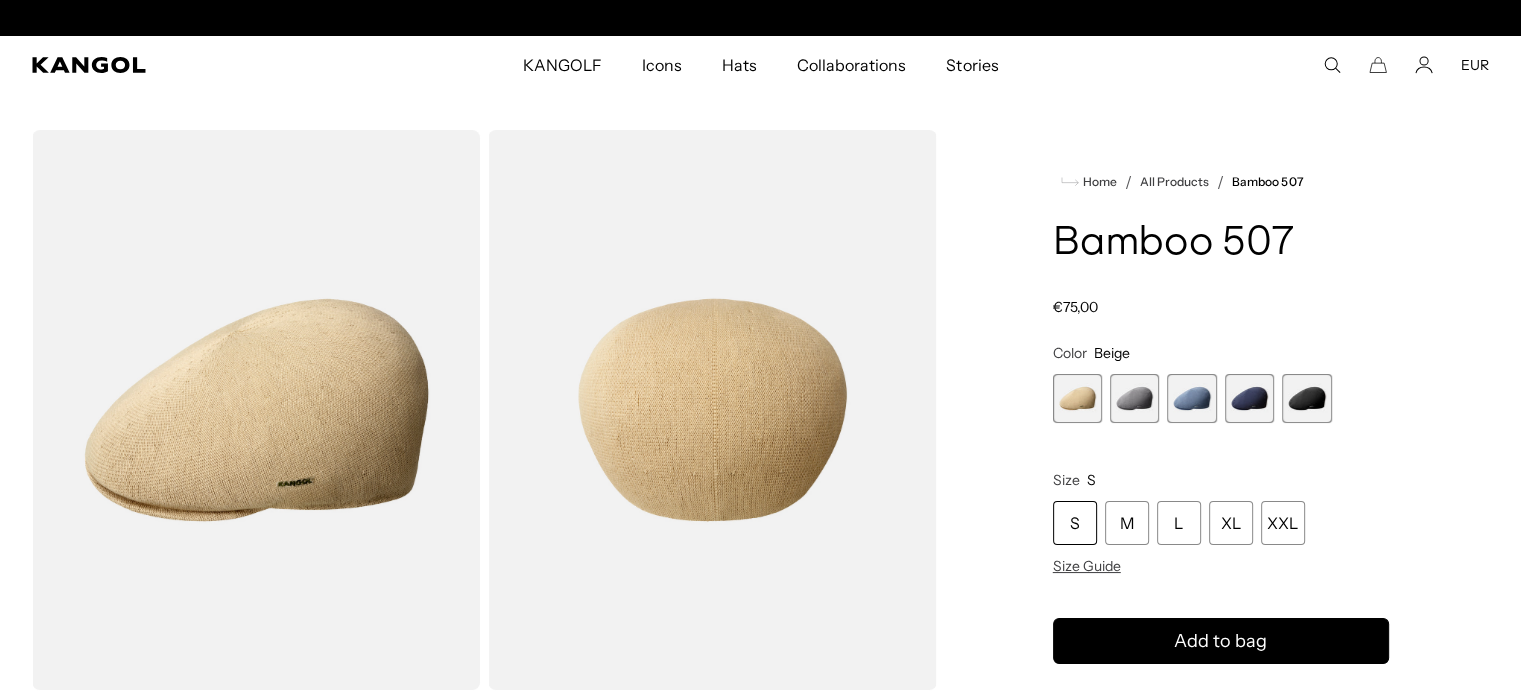 scroll, scrollTop: 0, scrollLeft: 412, axis: horizontal 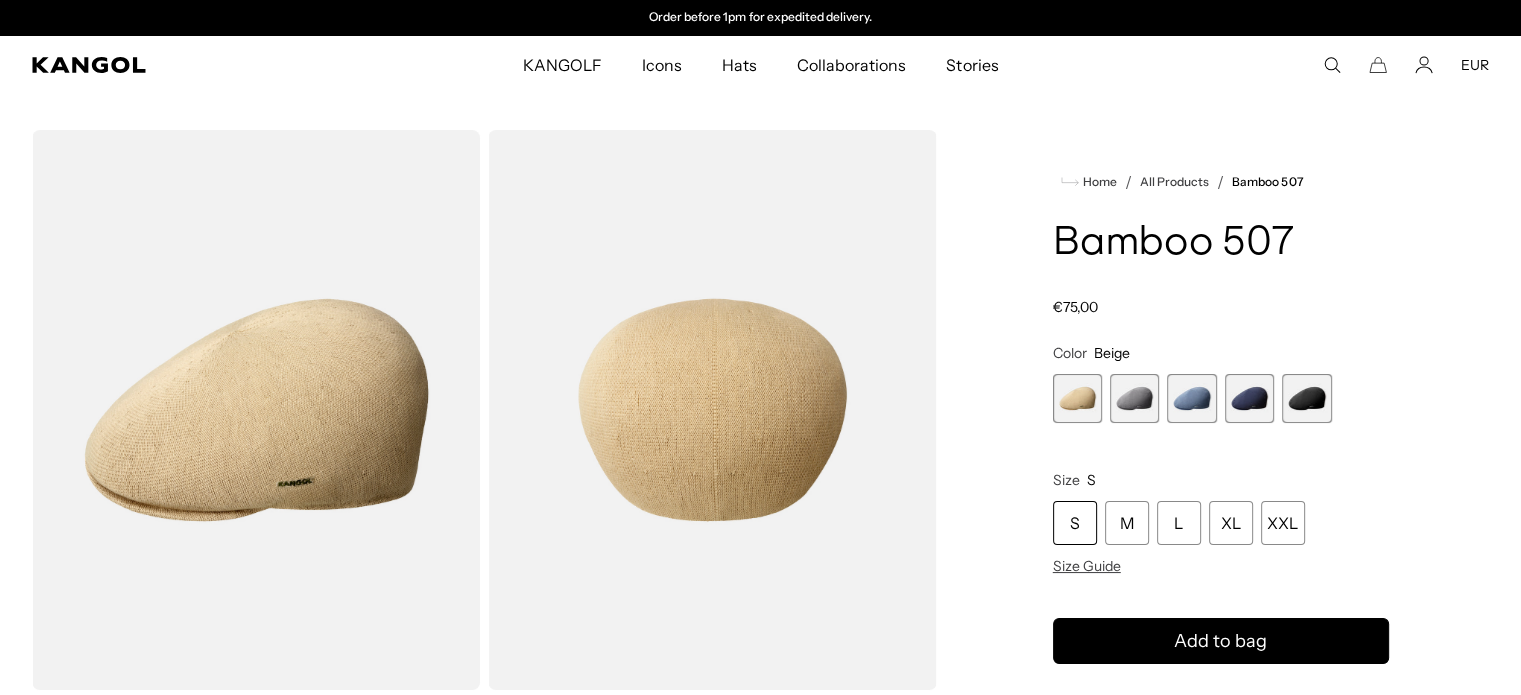 click at bounding box center [1134, 398] 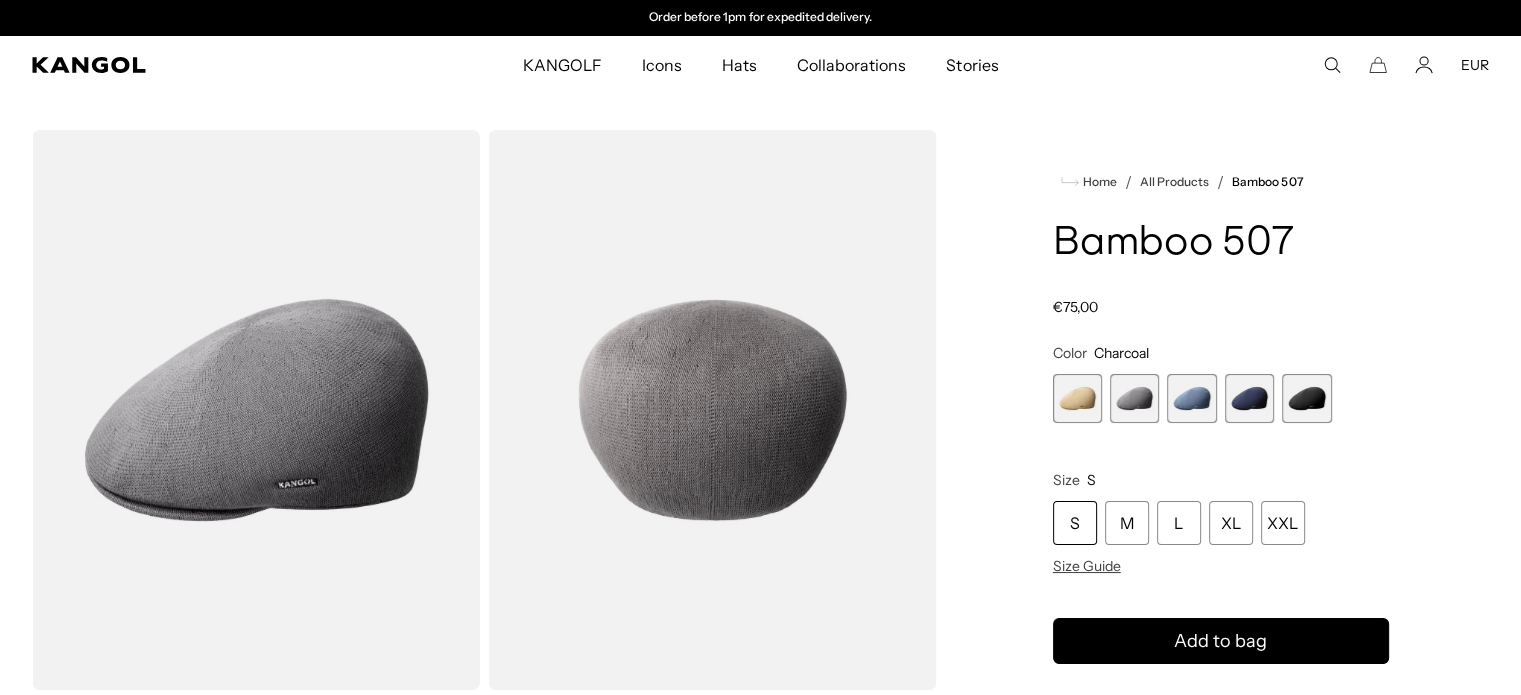 click at bounding box center (1306, 398) 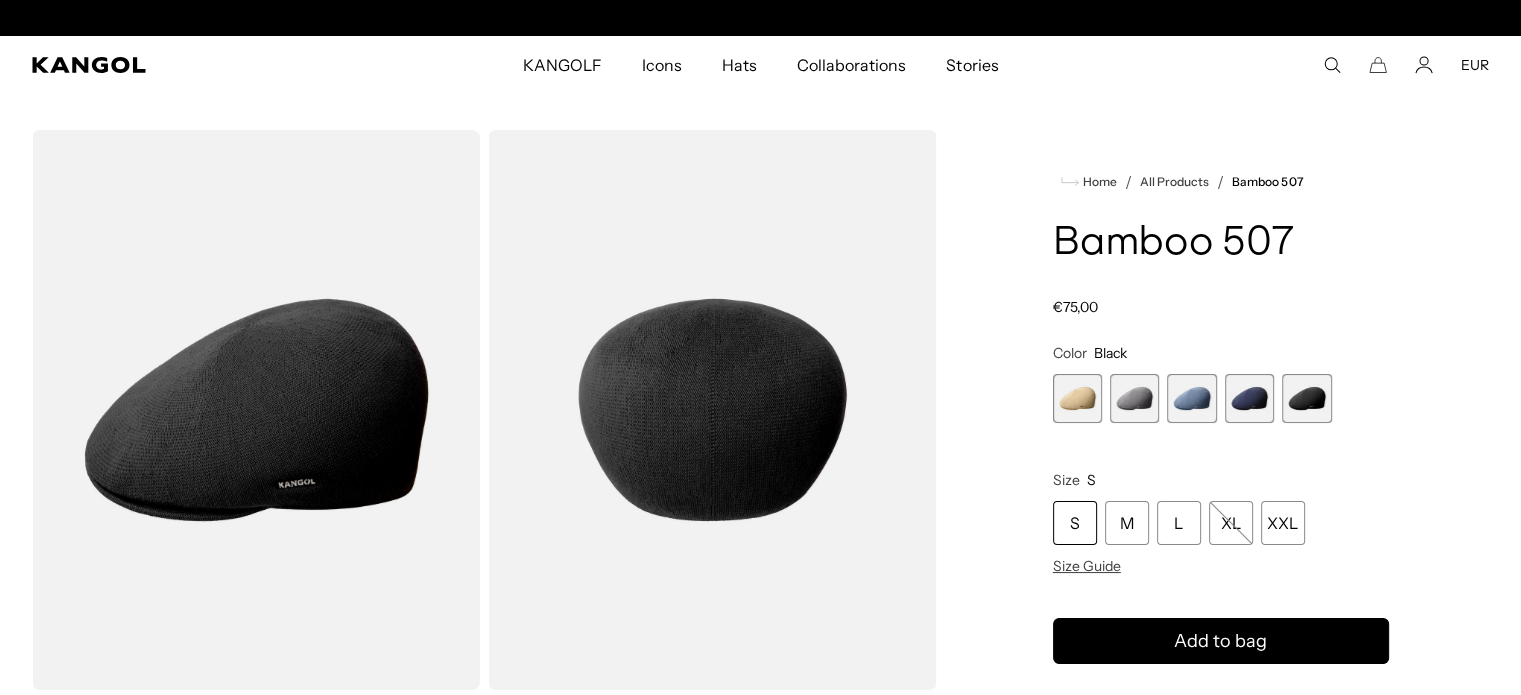 scroll, scrollTop: 0, scrollLeft: 0, axis: both 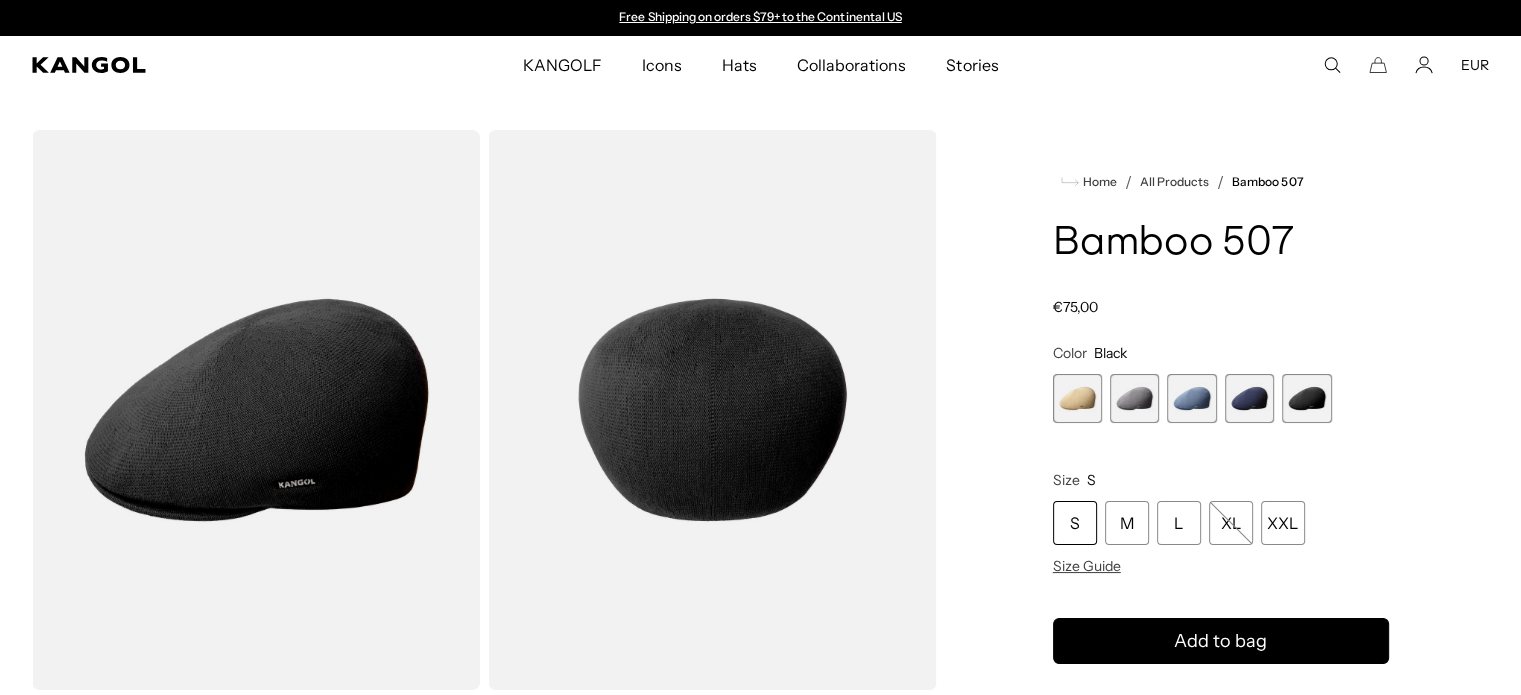 click at bounding box center (1249, 398) 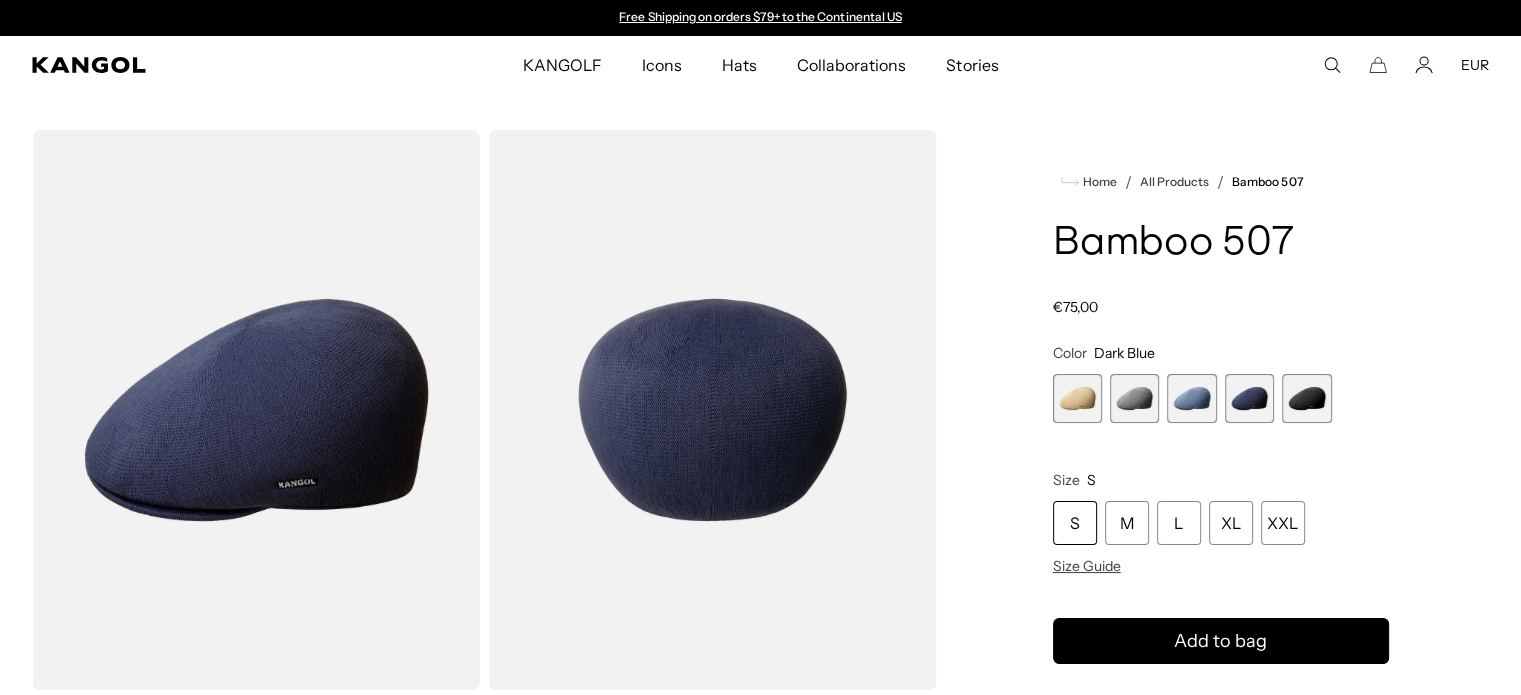 click at bounding box center [1191, 398] 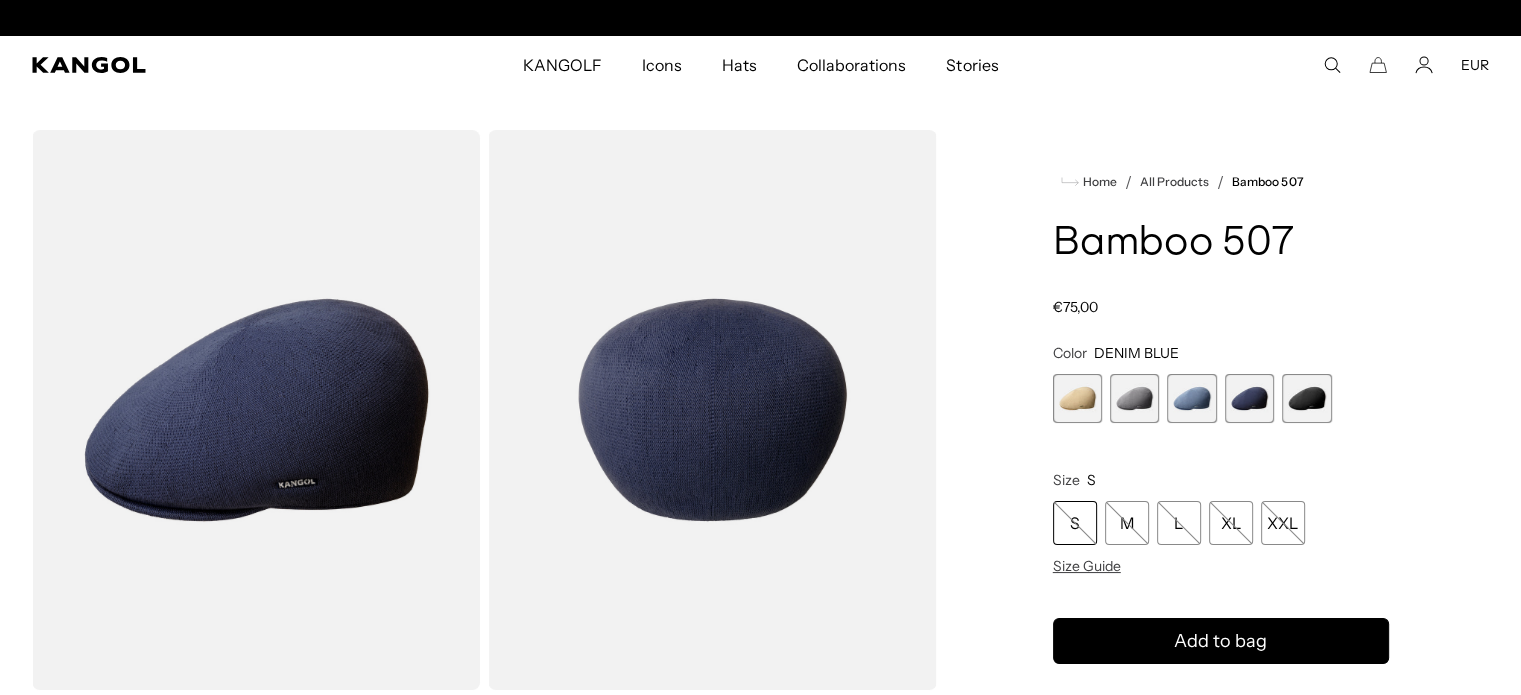 scroll, scrollTop: 0, scrollLeft: 412, axis: horizontal 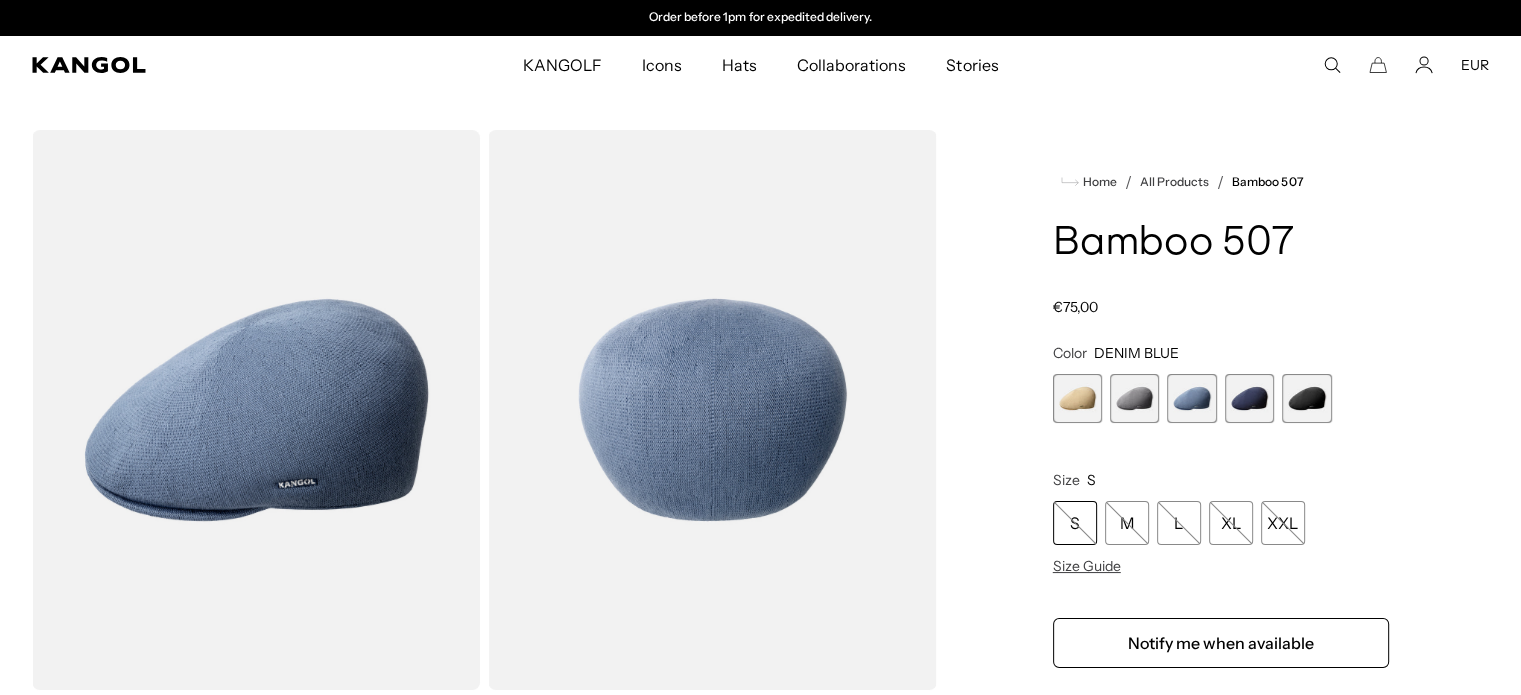 click at bounding box center (1077, 398) 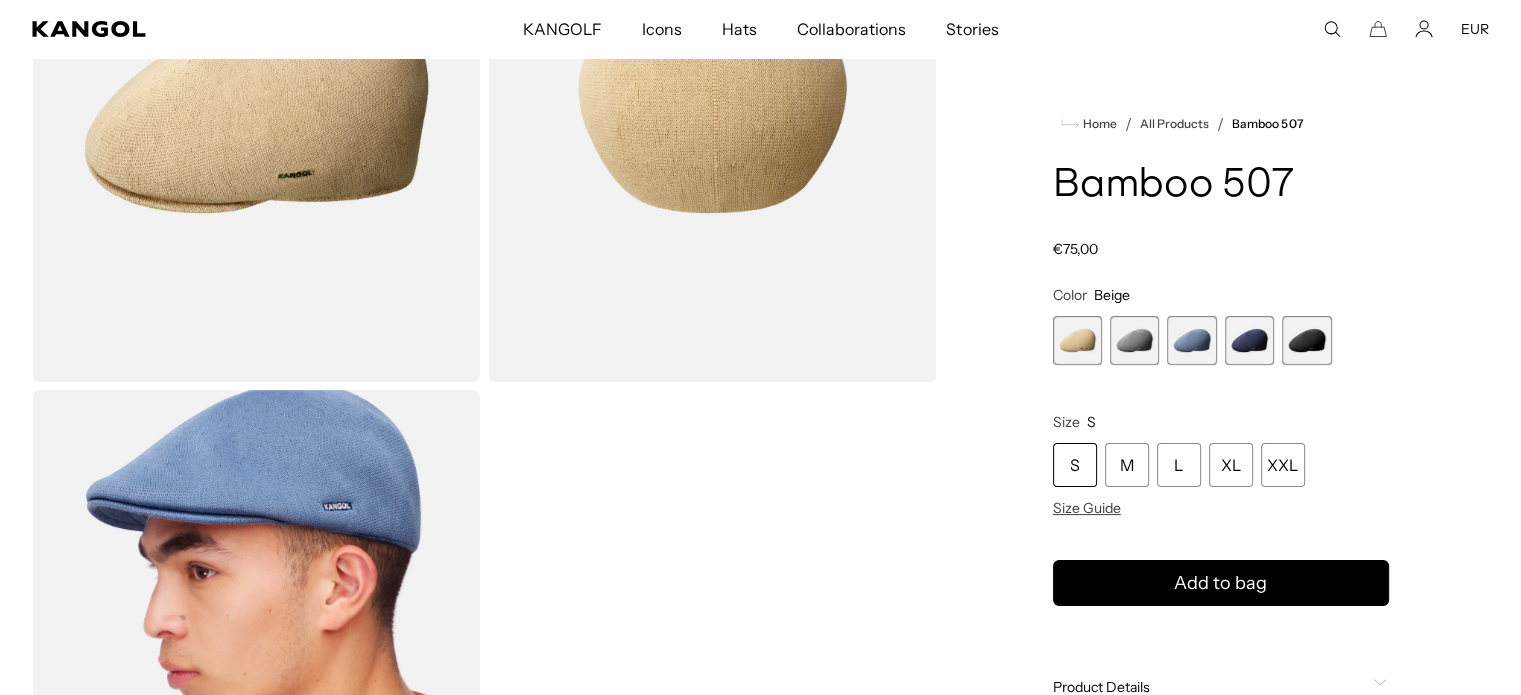 scroll, scrollTop: 500, scrollLeft: 0, axis: vertical 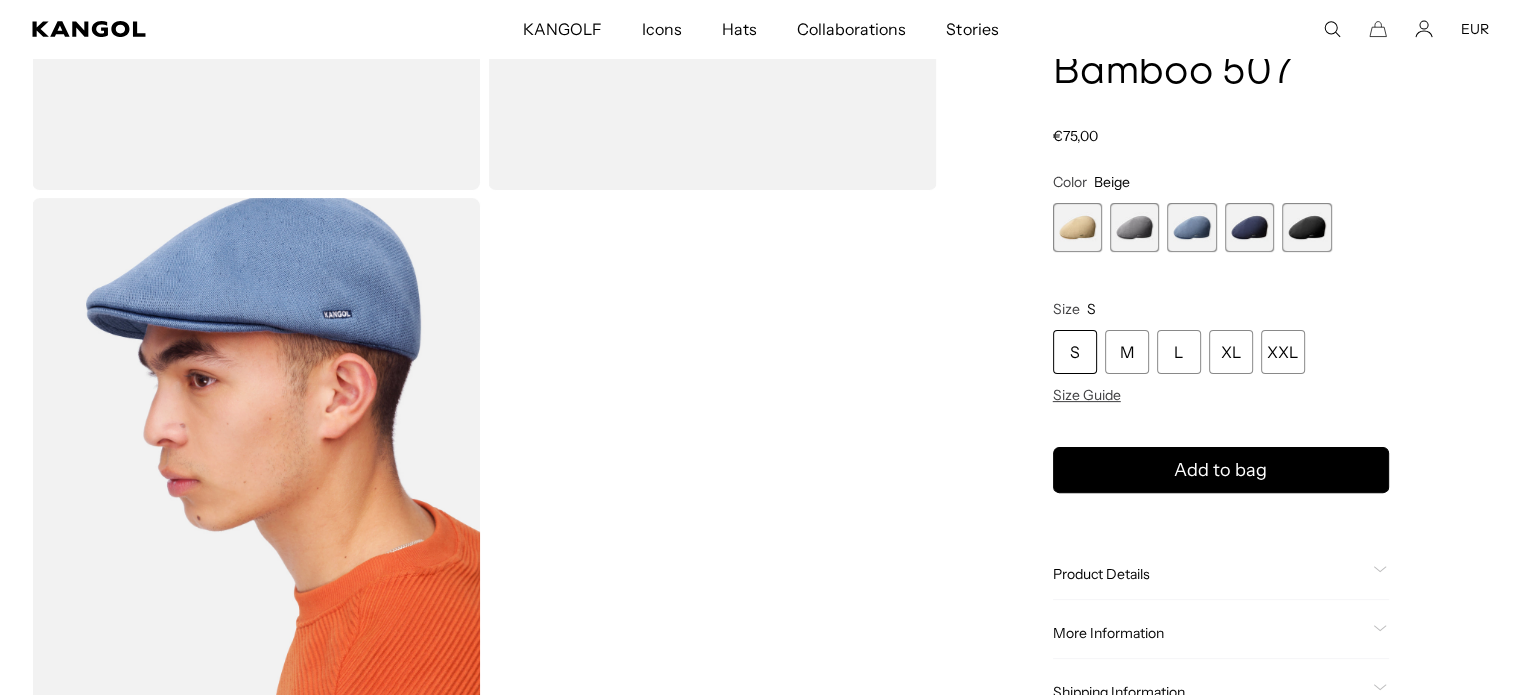 click at bounding box center (1191, 227) 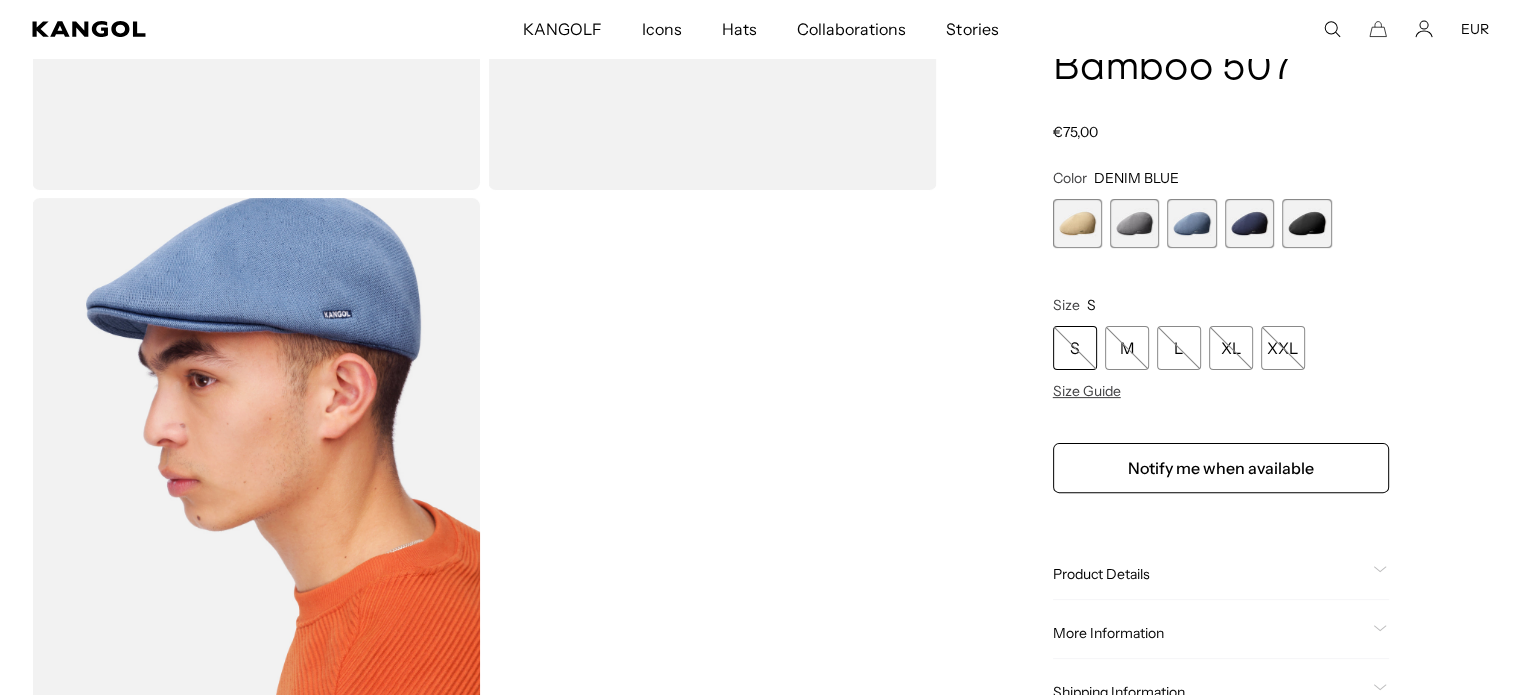 scroll, scrollTop: 0, scrollLeft: 412, axis: horizontal 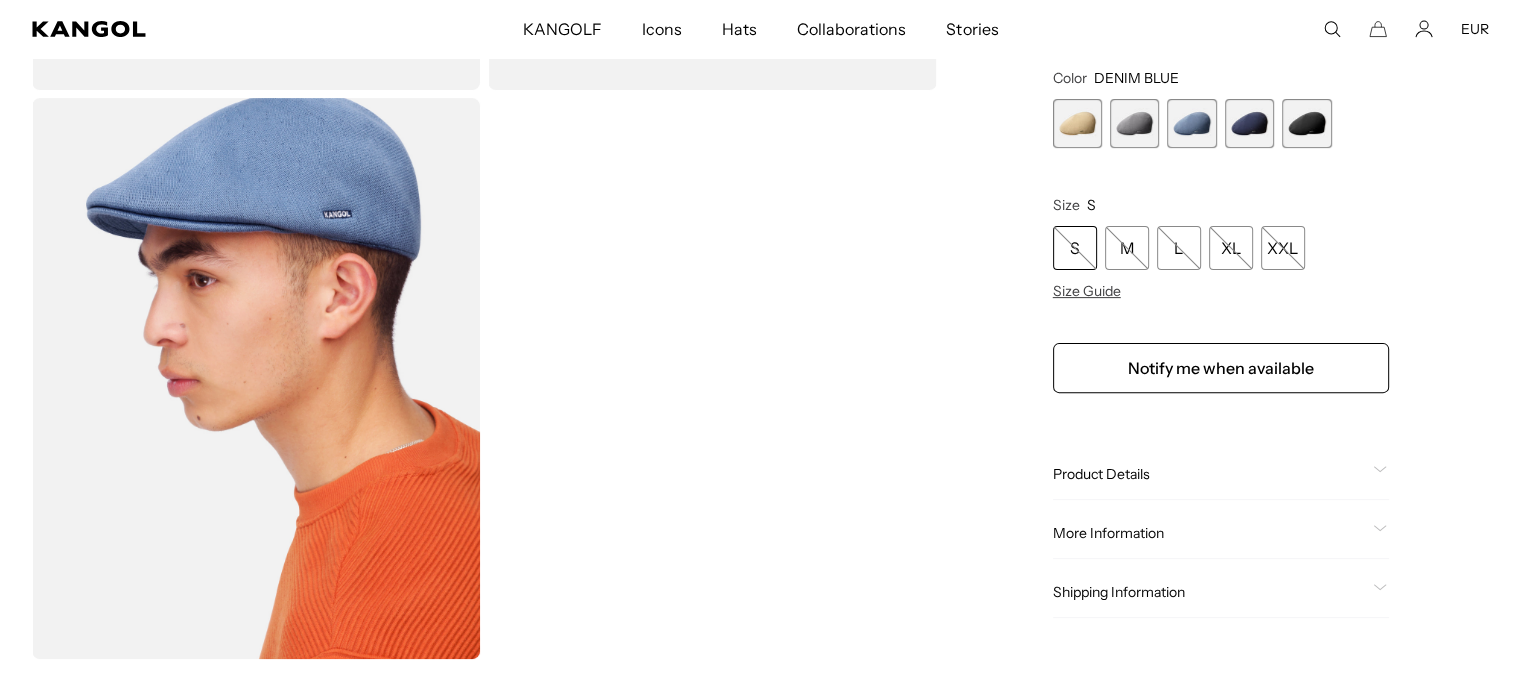 click at bounding box center (256, 378) 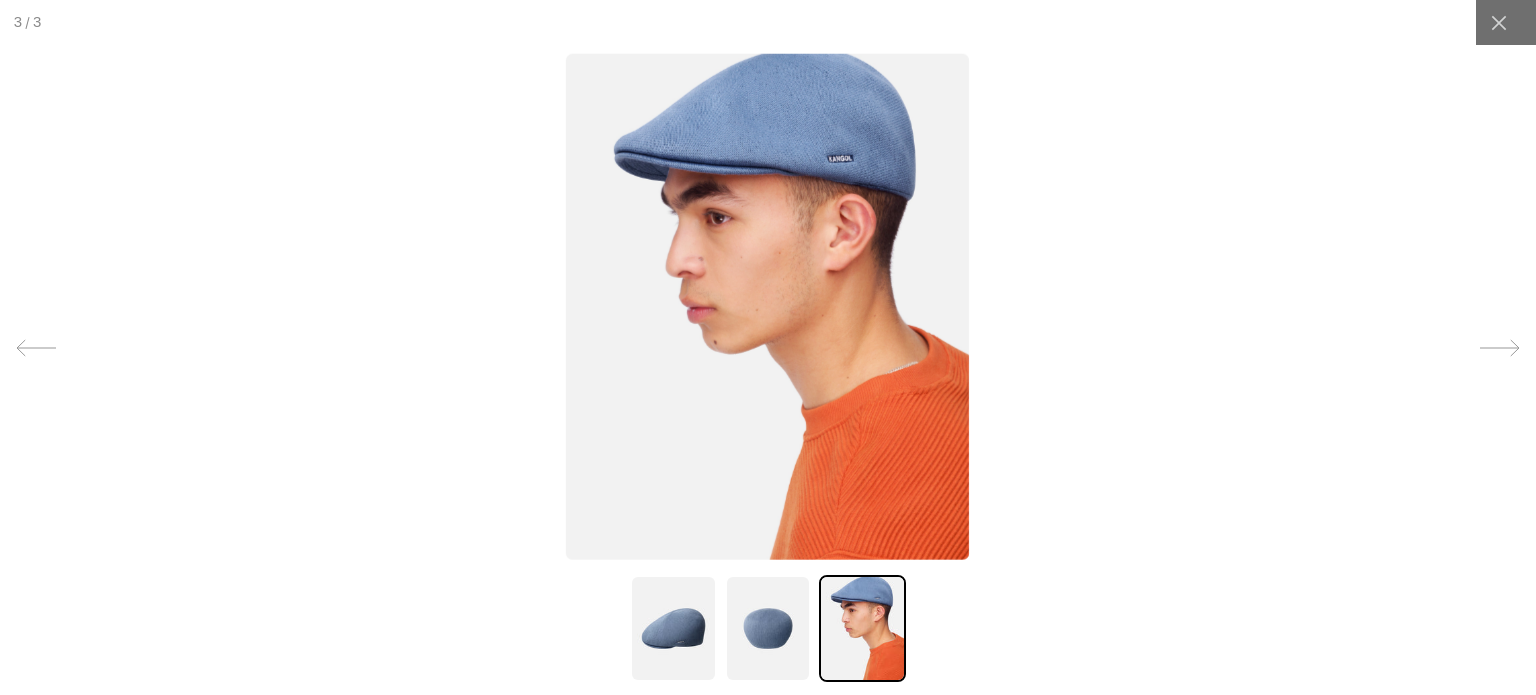 scroll, scrollTop: 0, scrollLeft: 412, axis: horizontal 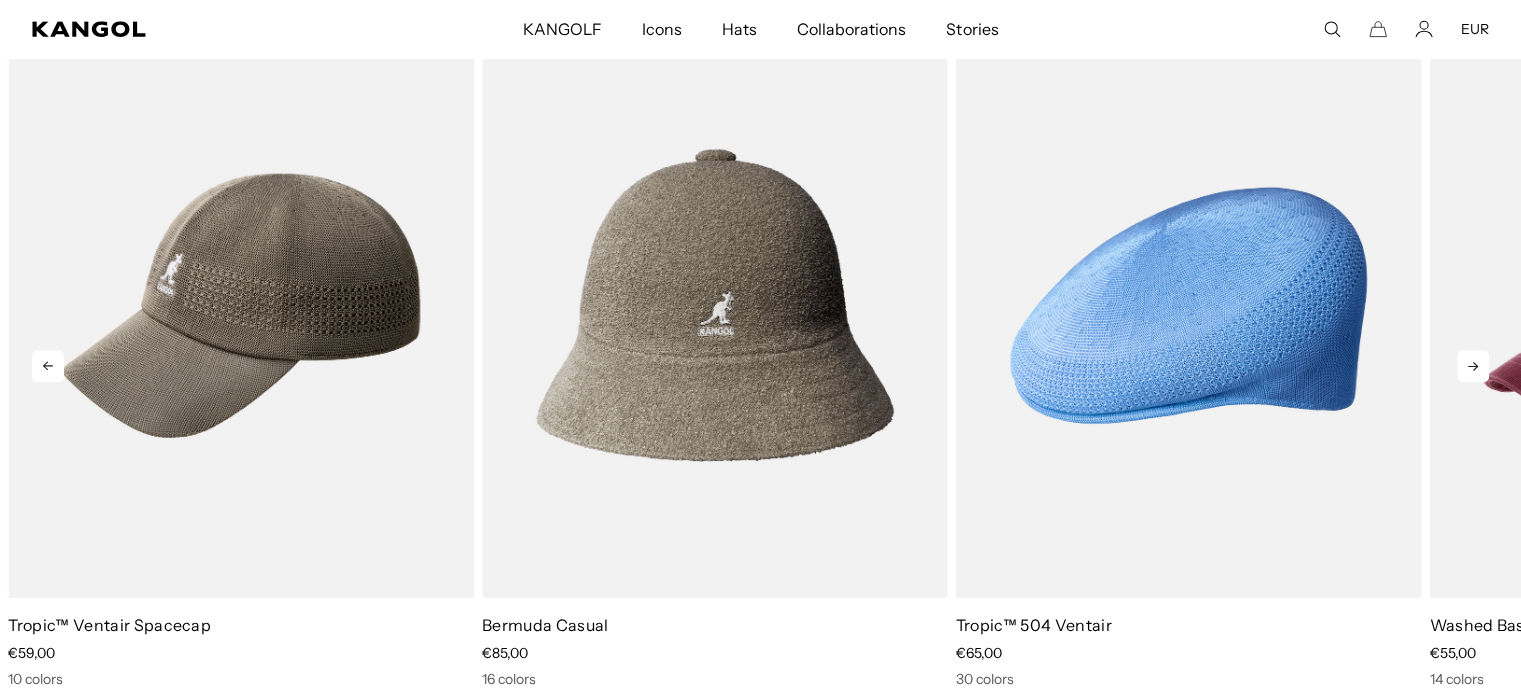 click 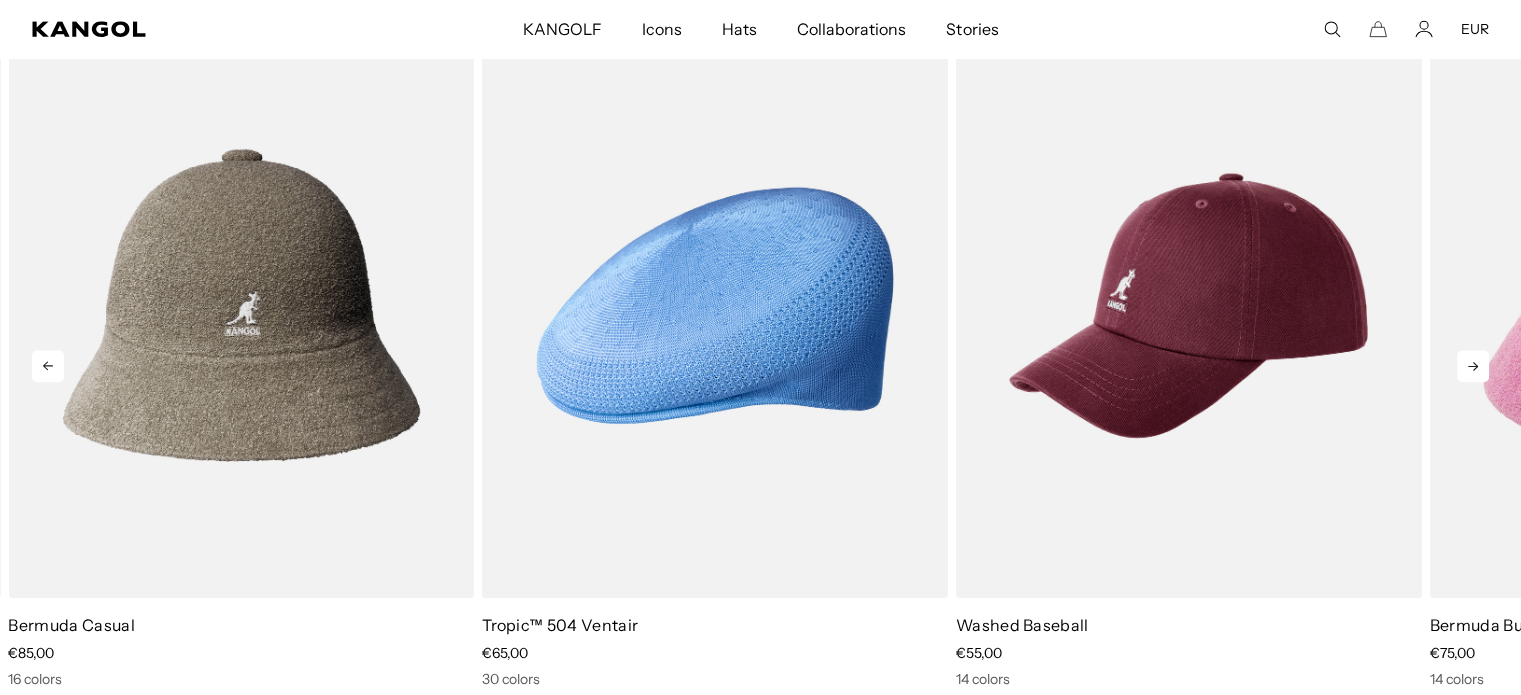 click 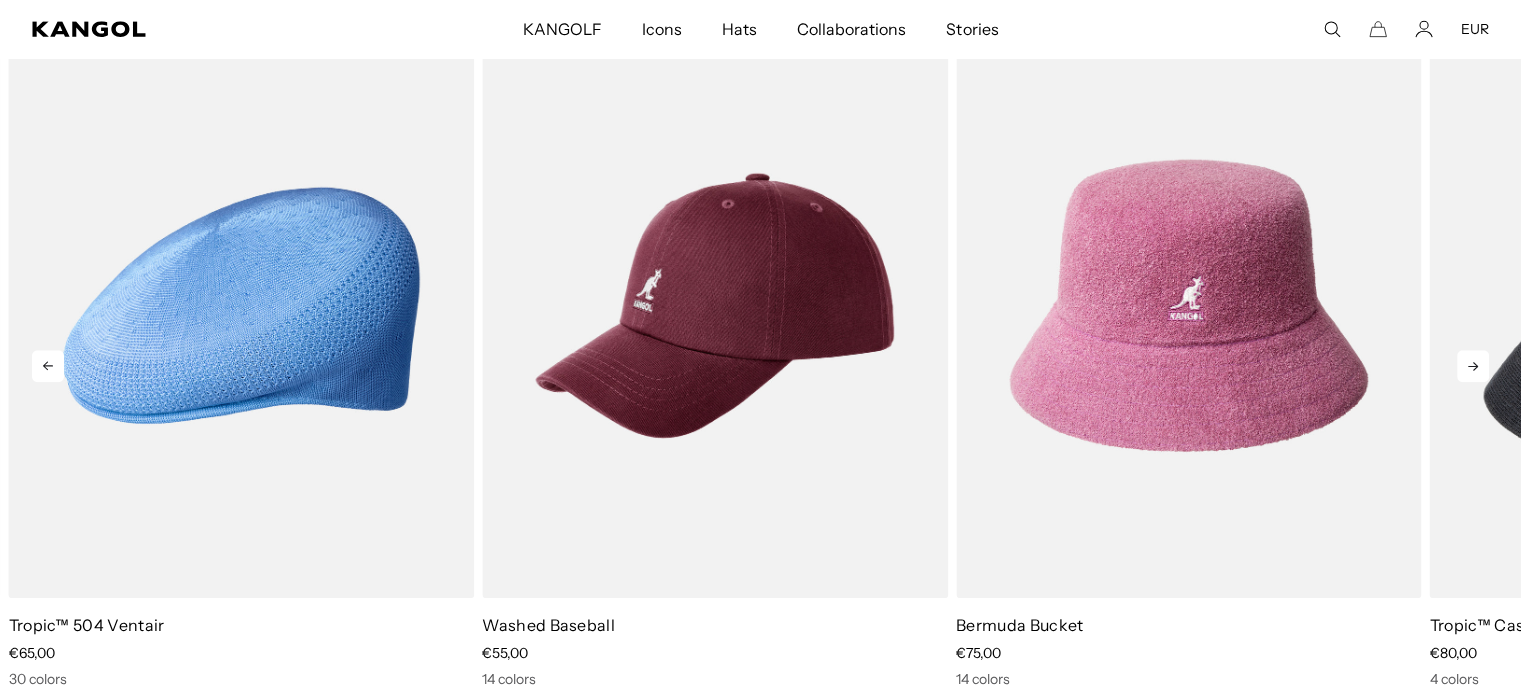 click 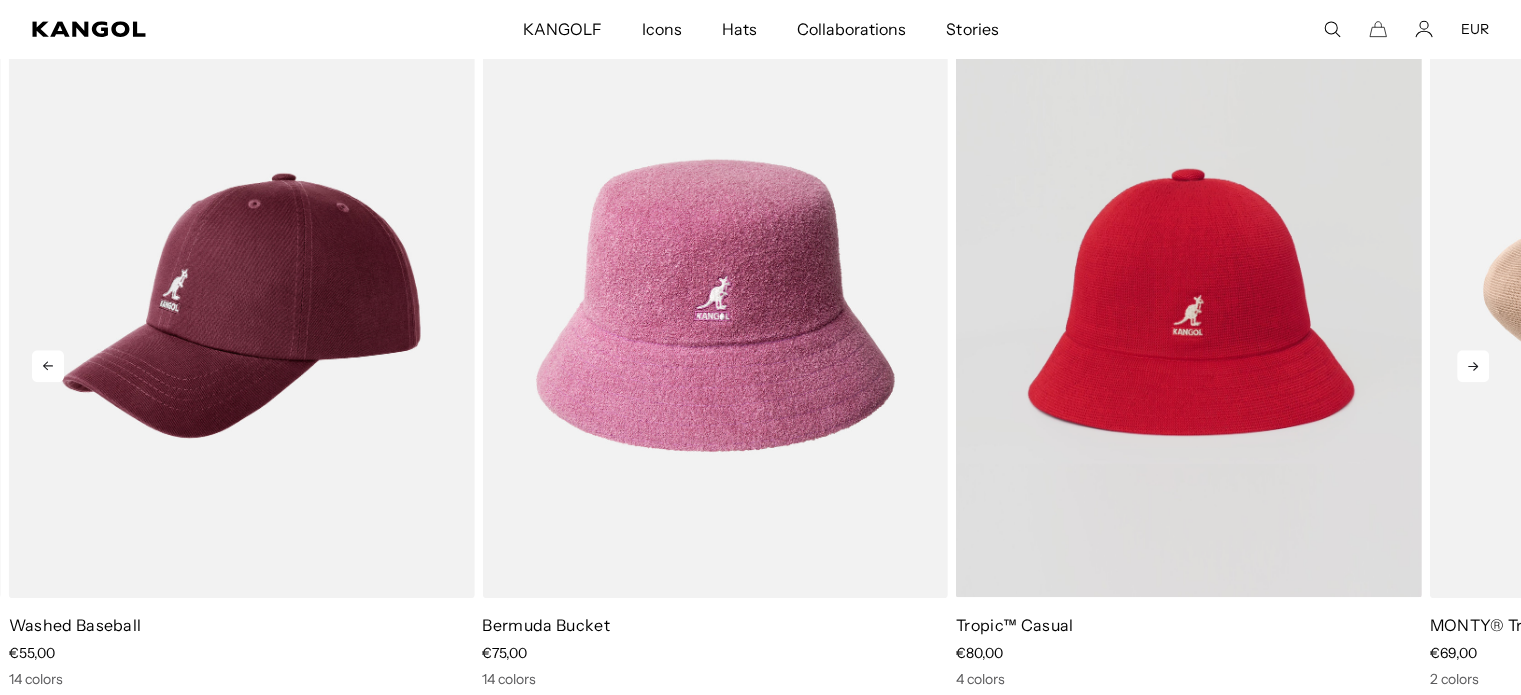 scroll, scrollTop: 0, scrollLeft: 412, axis: horizontal 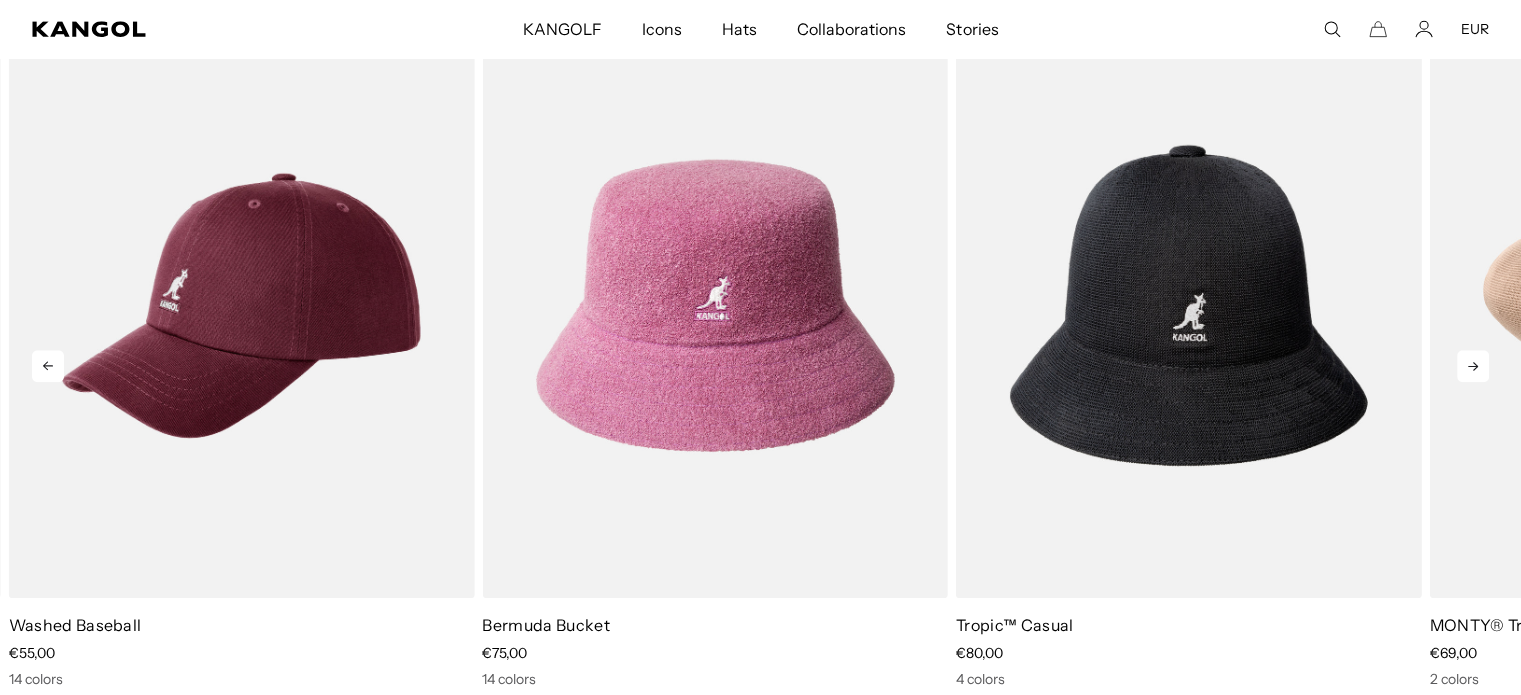 click 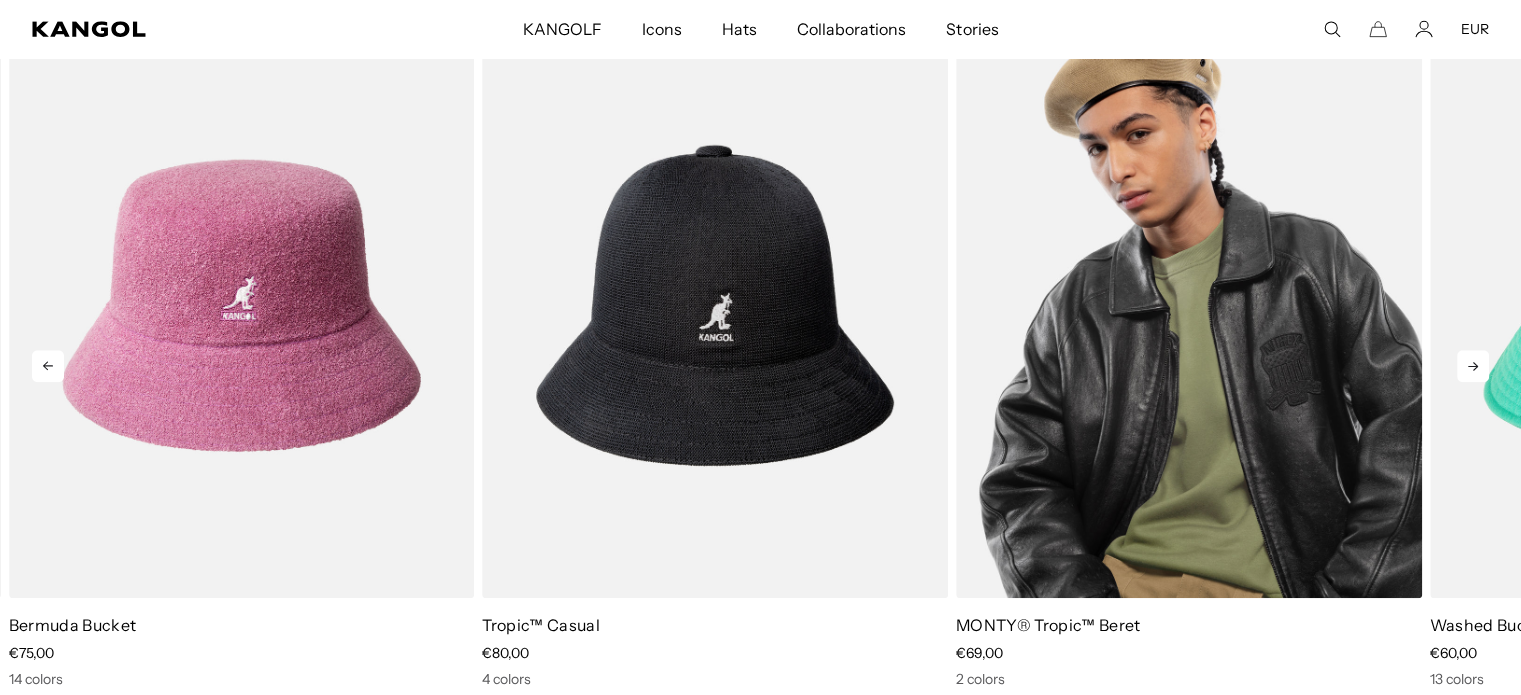 scroll, scrollTop: 0, scrollLeft: 0, axis: both 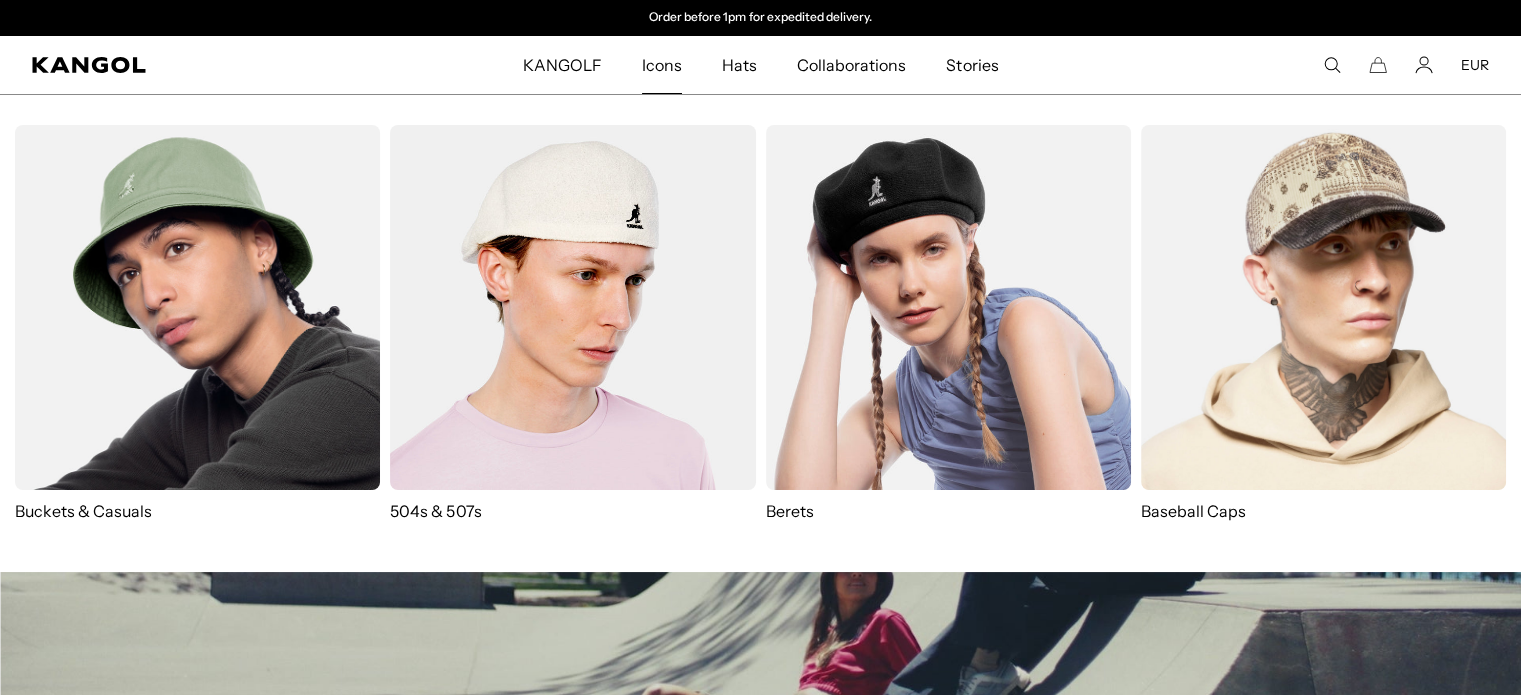 click on "Icons" at bounding box center [662, 65] 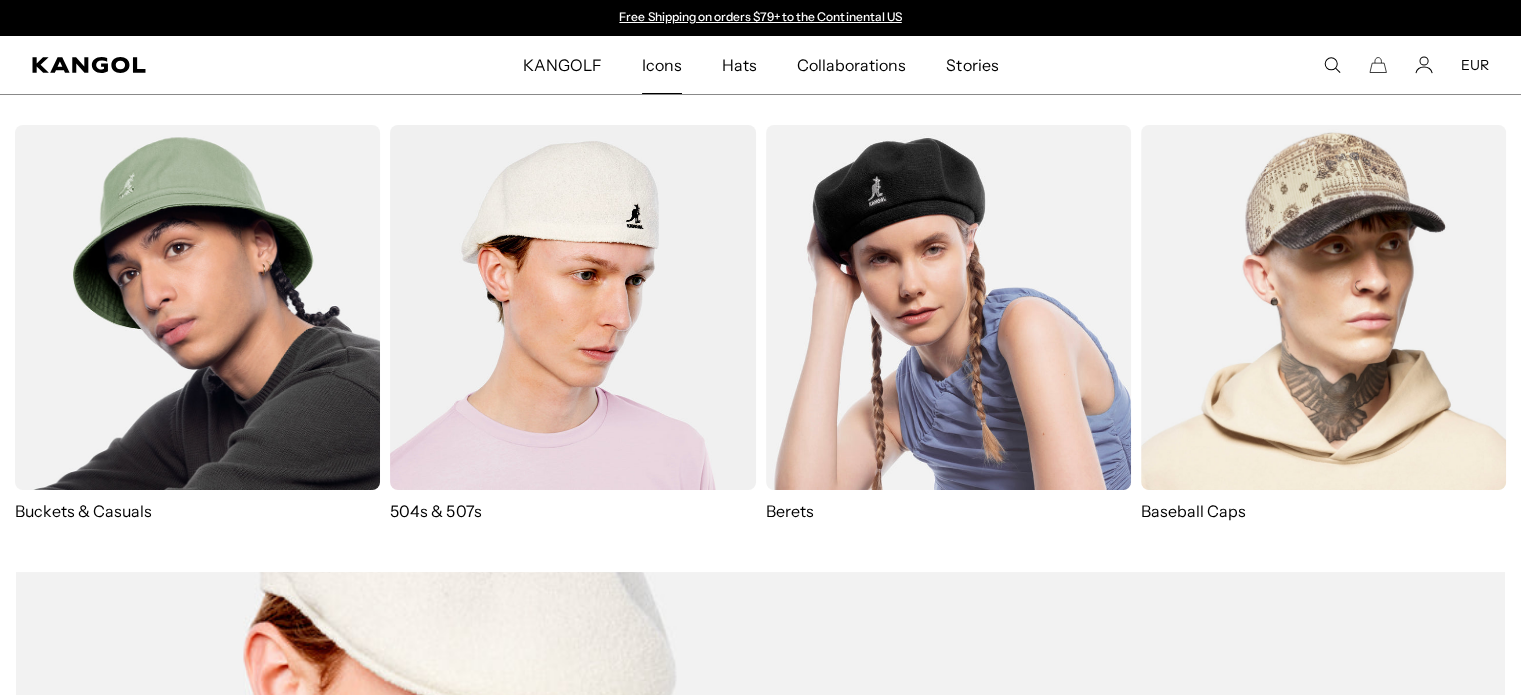 scroll, scrollTop: 0, scrollLeft: 0, axis: both 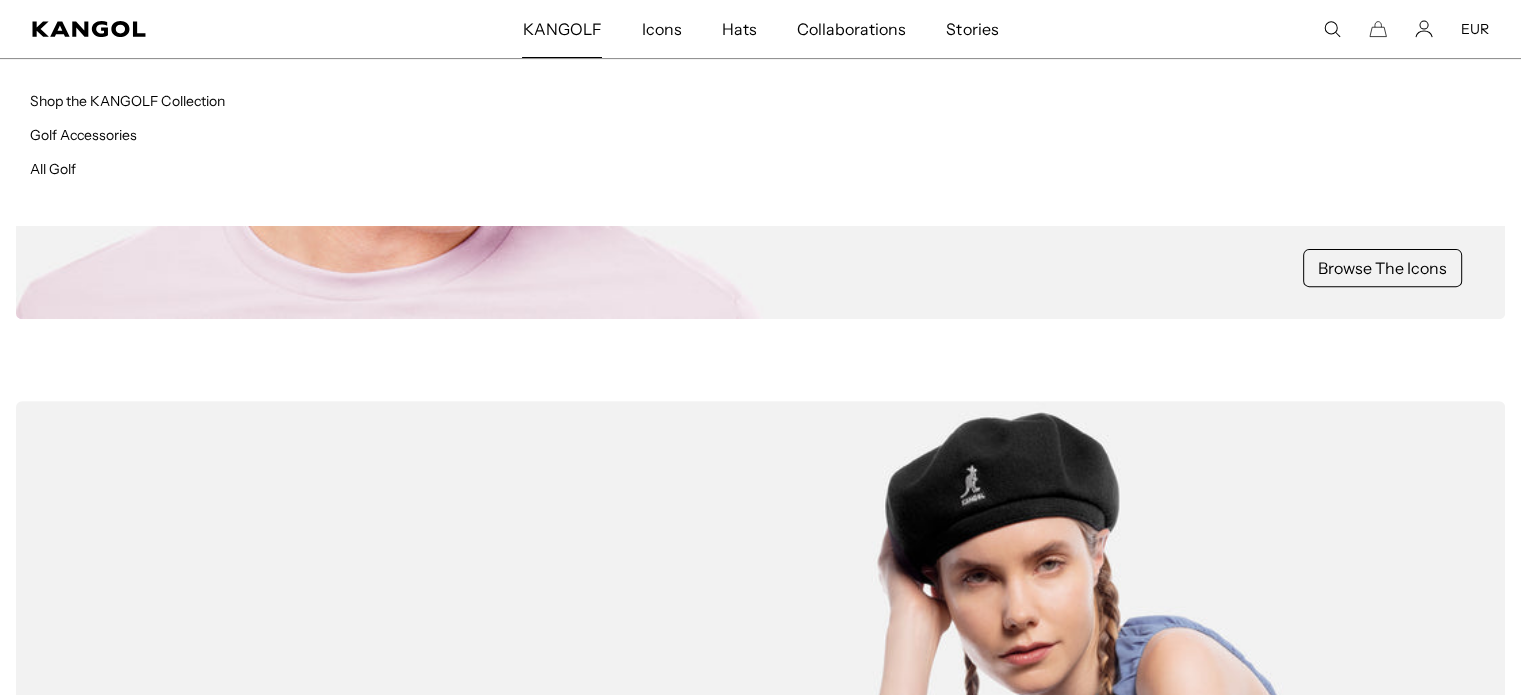 click on "KANGOLF" at bounding box center [561, 29] 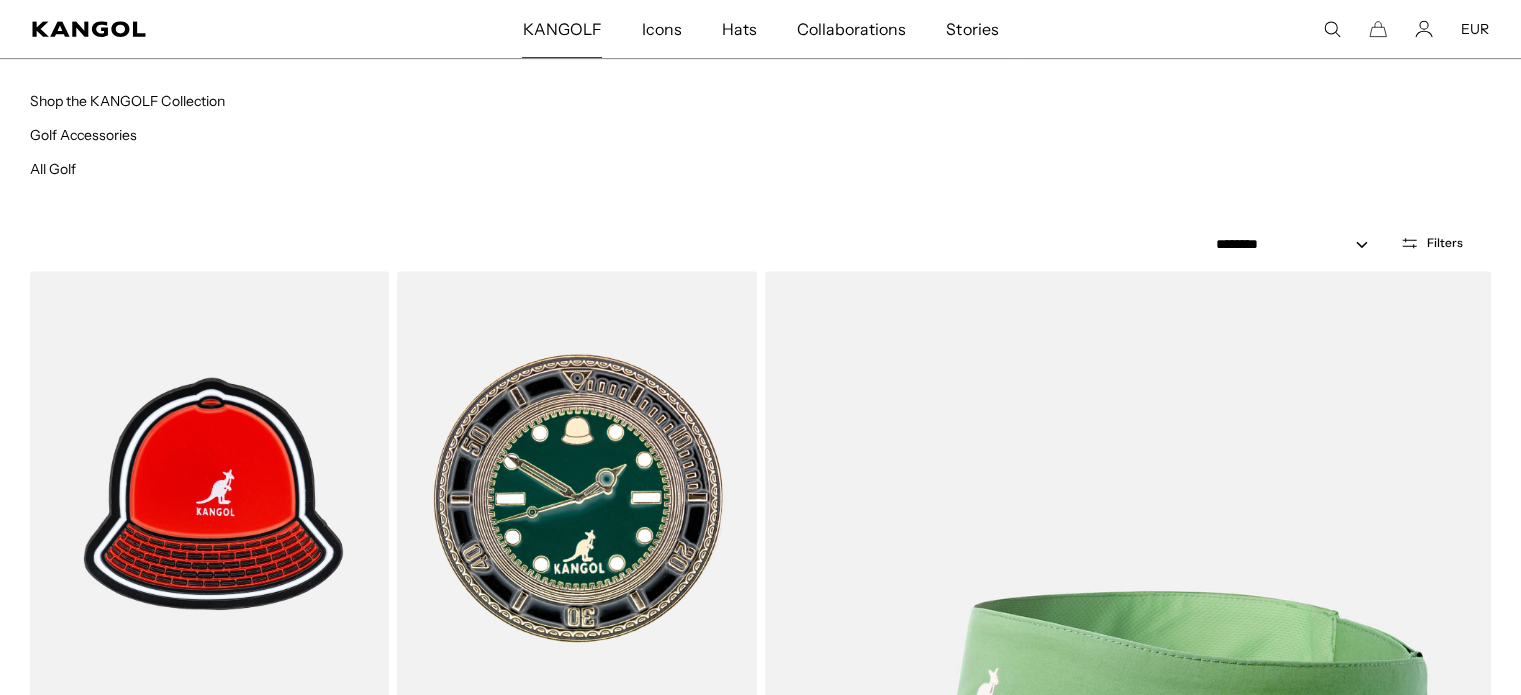 scroll, scrollTop: 1100, scrollLeft: 0, axis: vertical 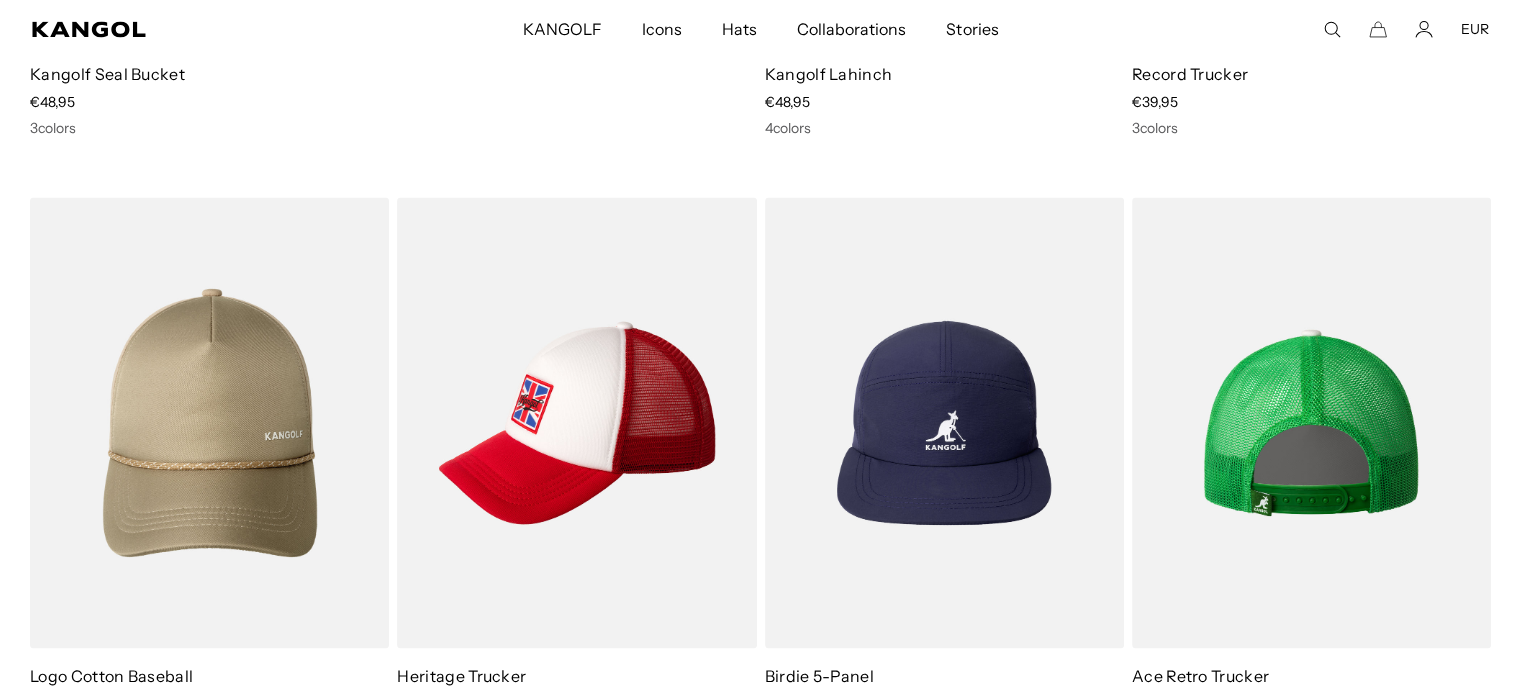 click at bounding box center [1311, 422] 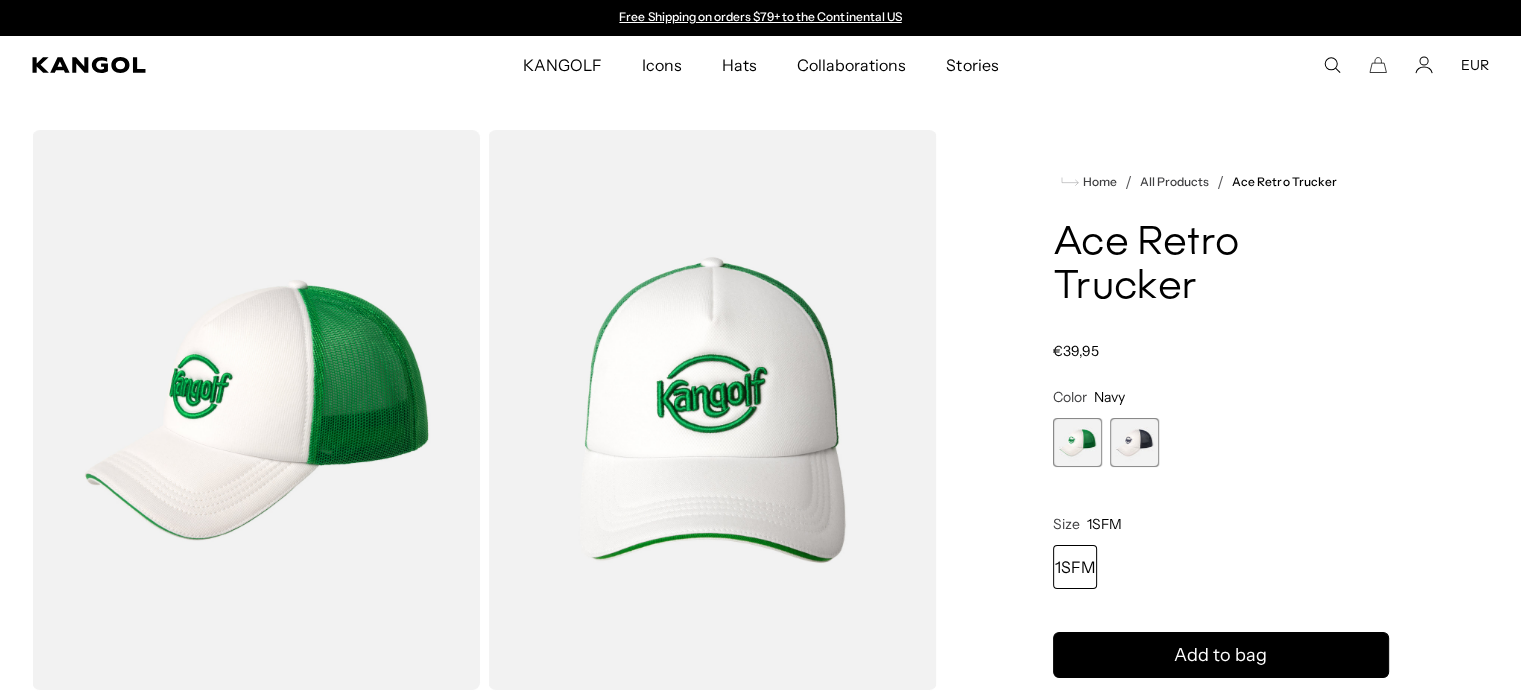 scroll, scrollTop: 0, scrollLeft: 0, axis: both 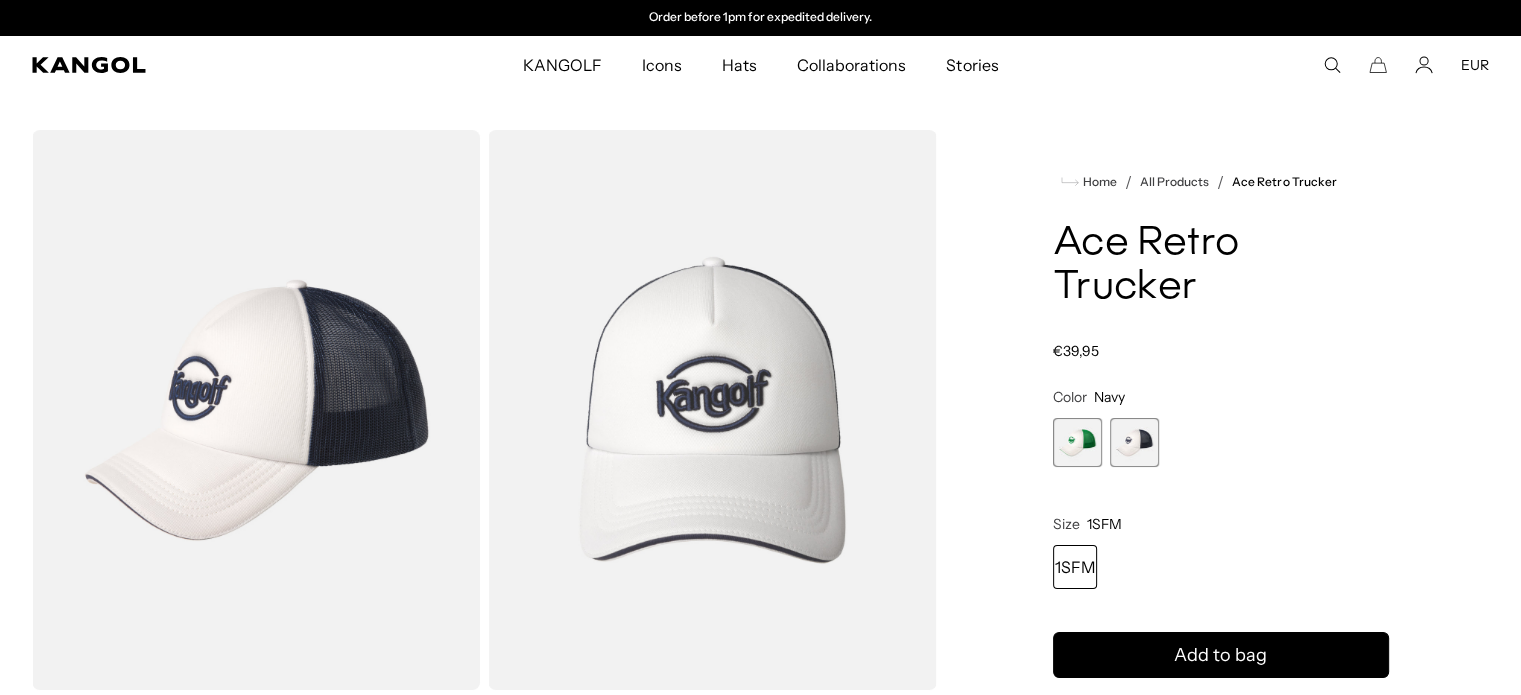 click at bounding box center (1077, 442) 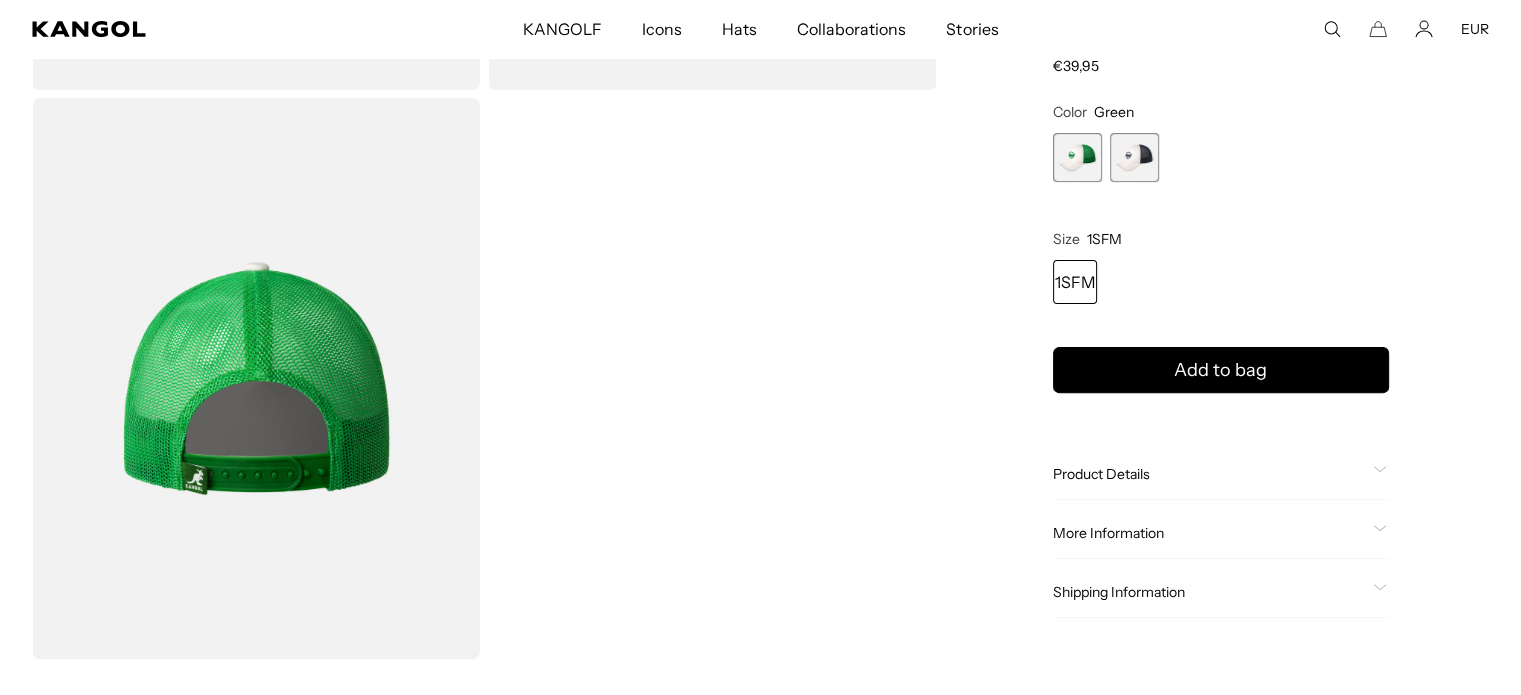 scroll, scrollTop: 176, scrollLeft: 0, axis: vertical 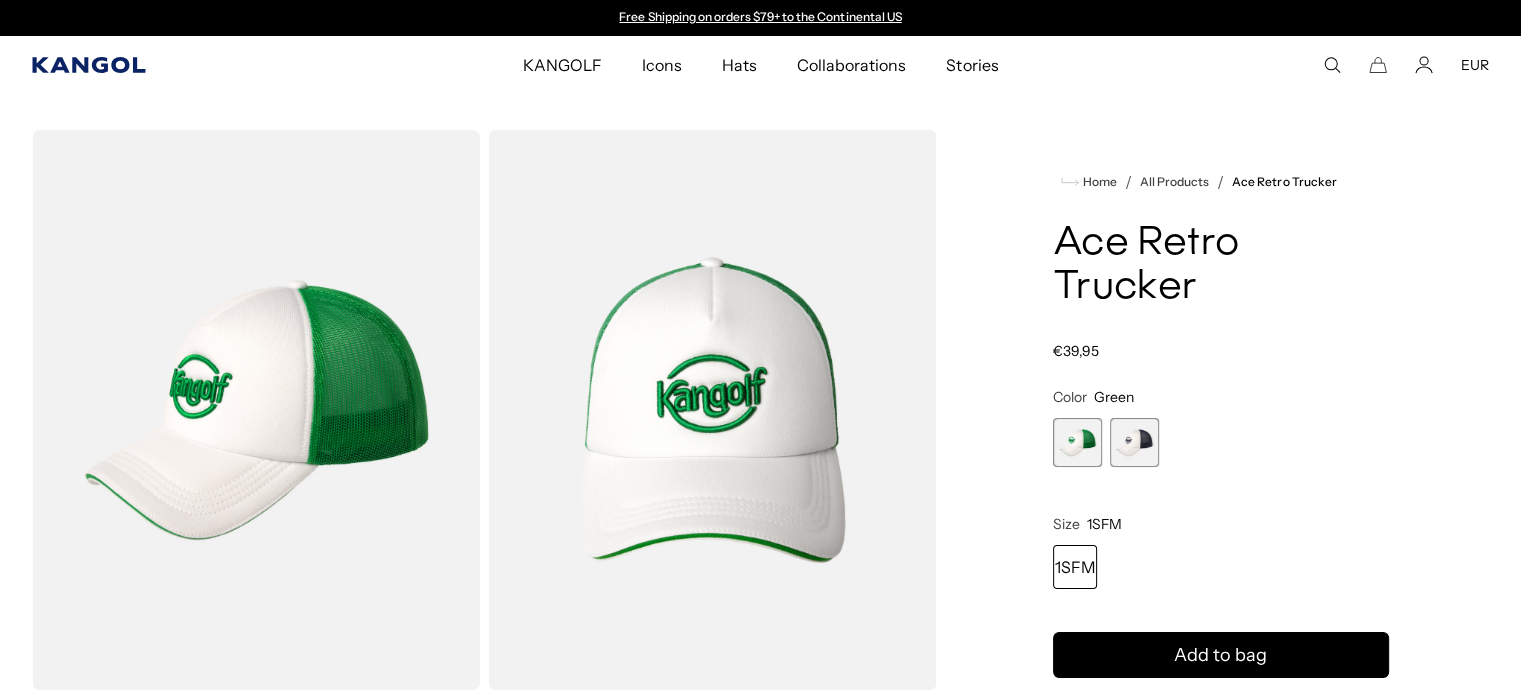 click 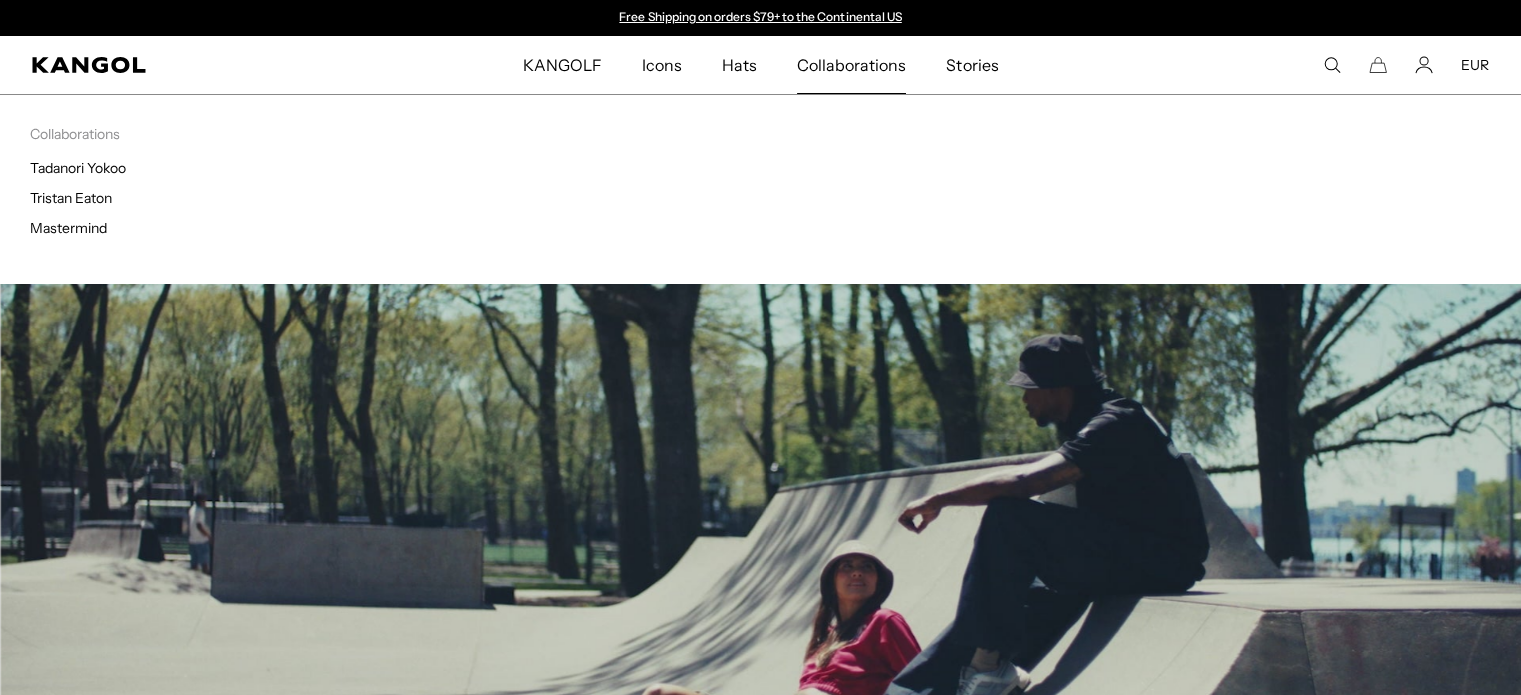 scroll, scrollTop: 0, scrollLeft: 0, axis: both 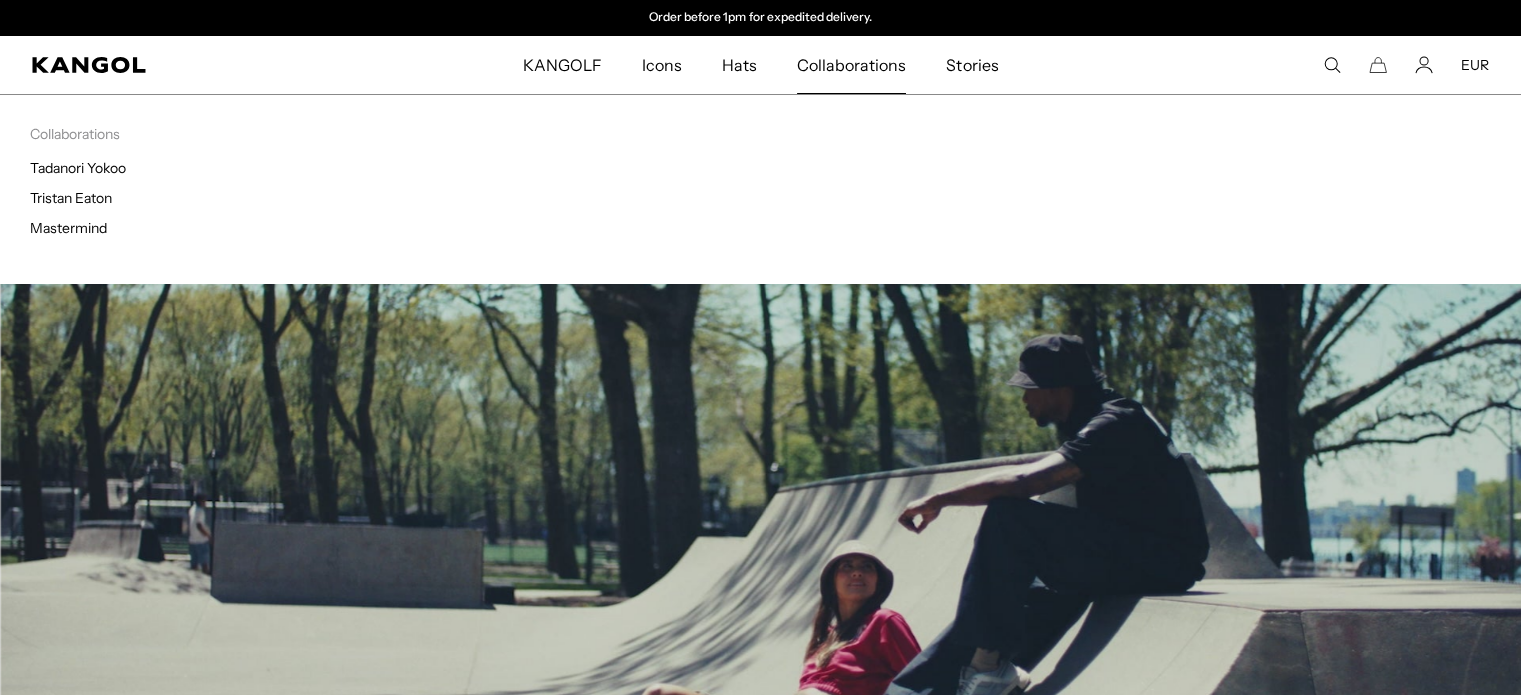 click on "Collaborations" at bounding box center (851, 65) 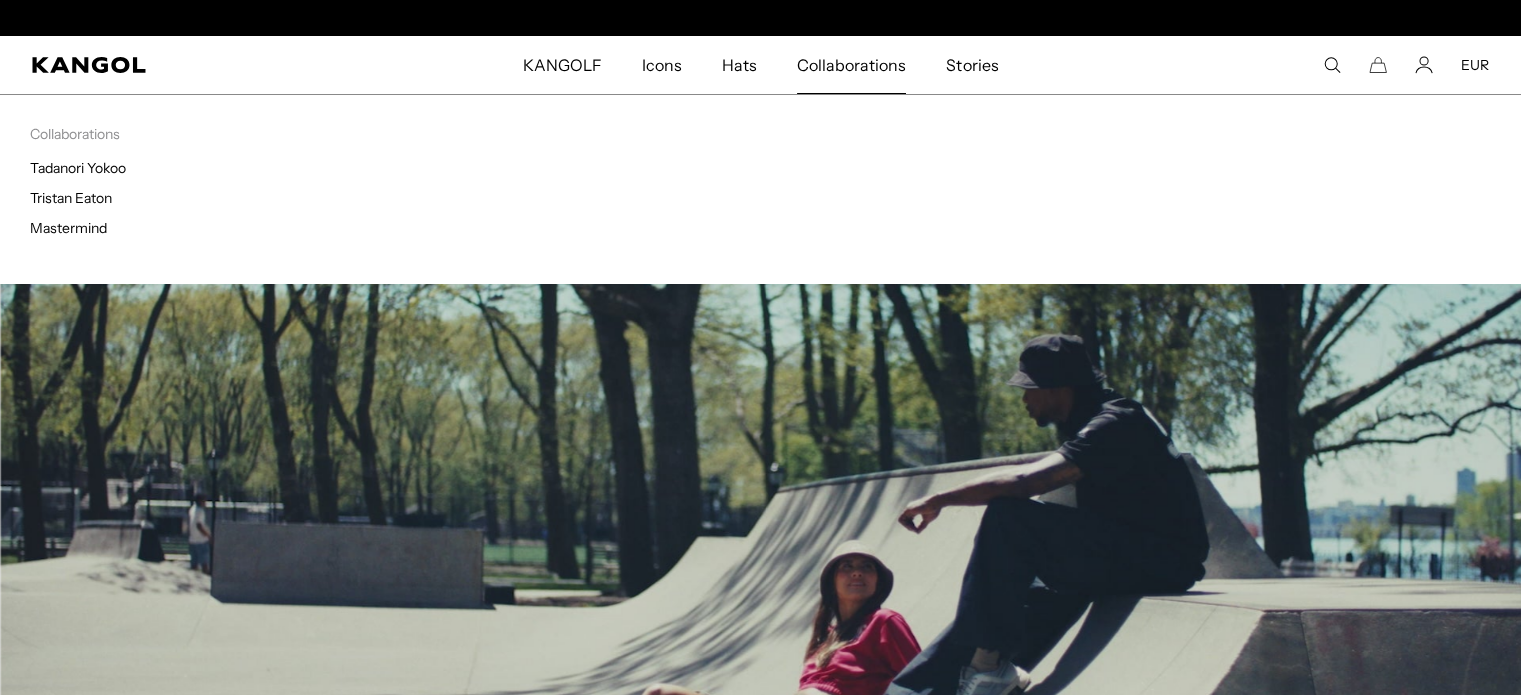 scroll, scrollTop: 0, scrollLeft: 0, axis: both 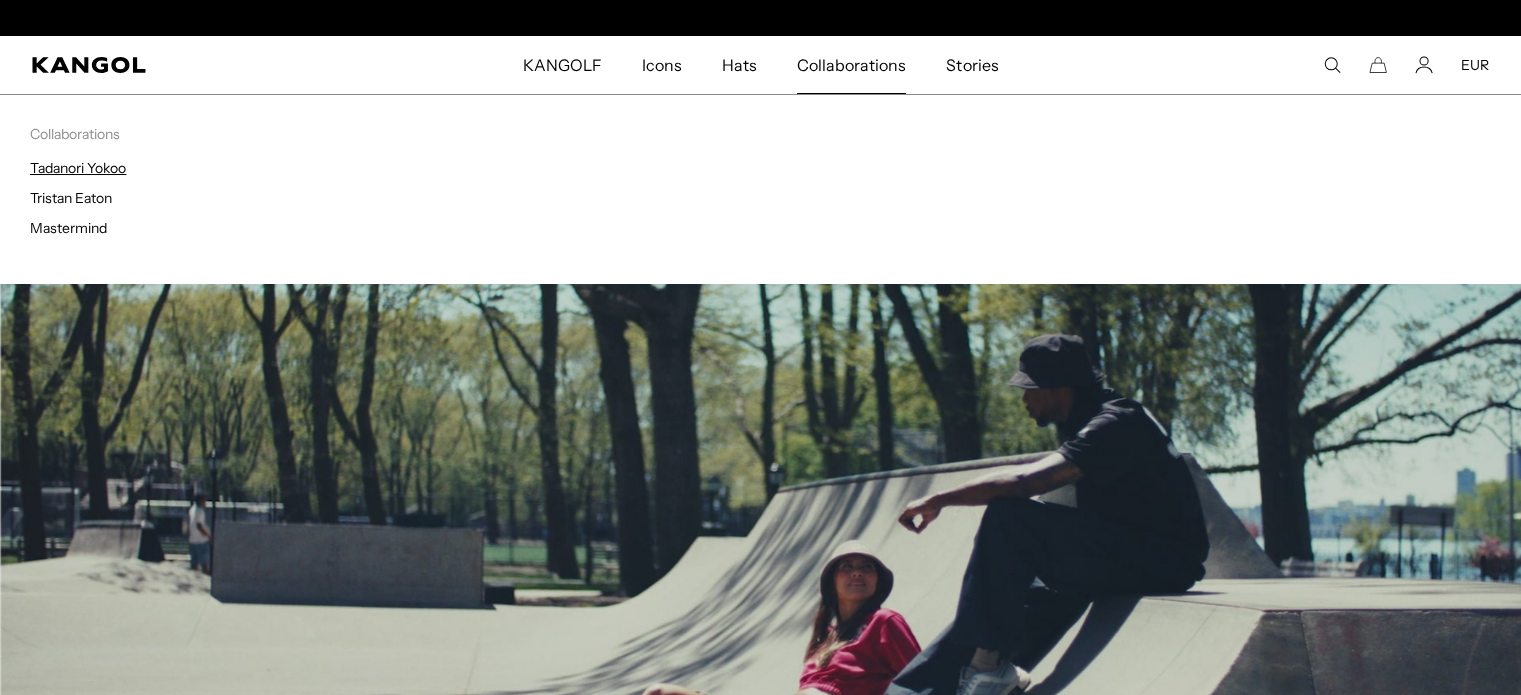 click on "Tadanori Yokoo" at bounding box center (78, 168) 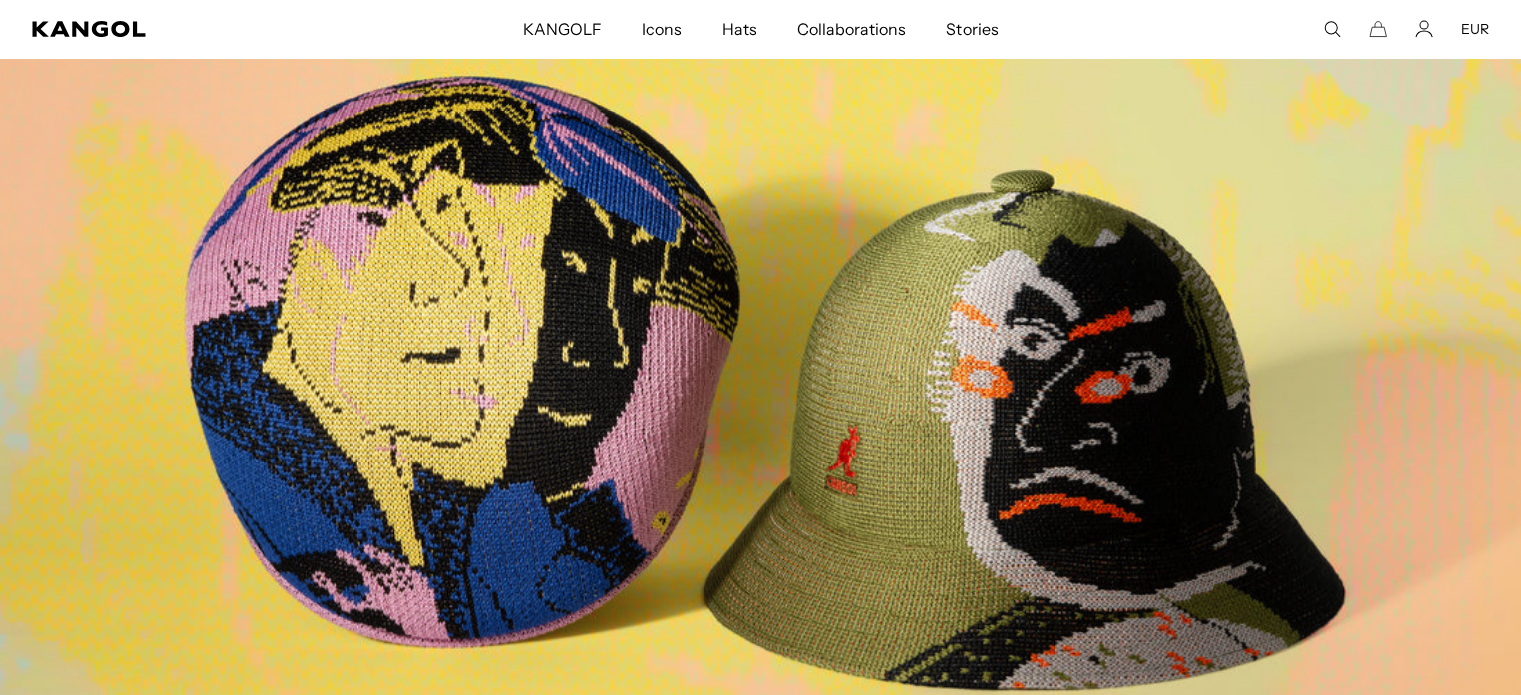 scroll, scrollTop: 0, scrollLeft: 0, axis: both 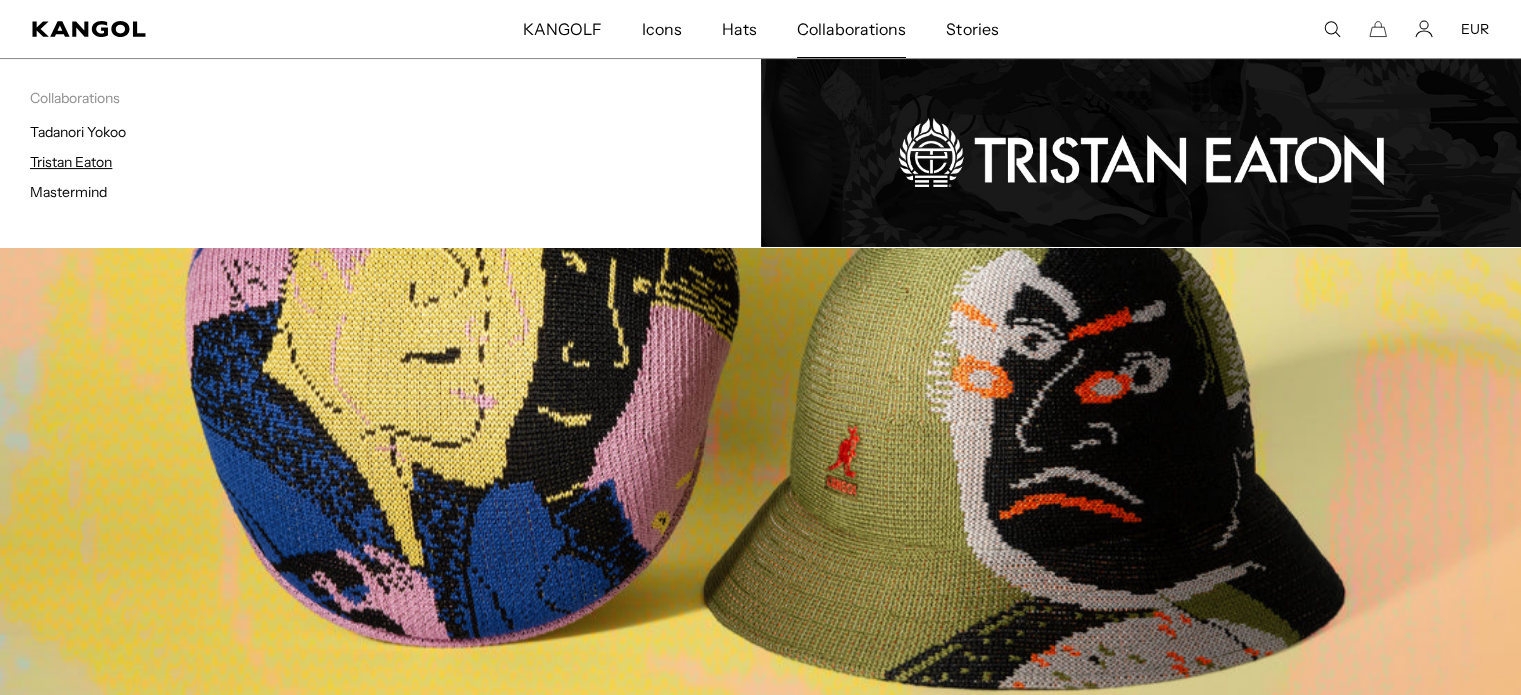 click on "Tristan Eaton" at bounding box center [71, 162] 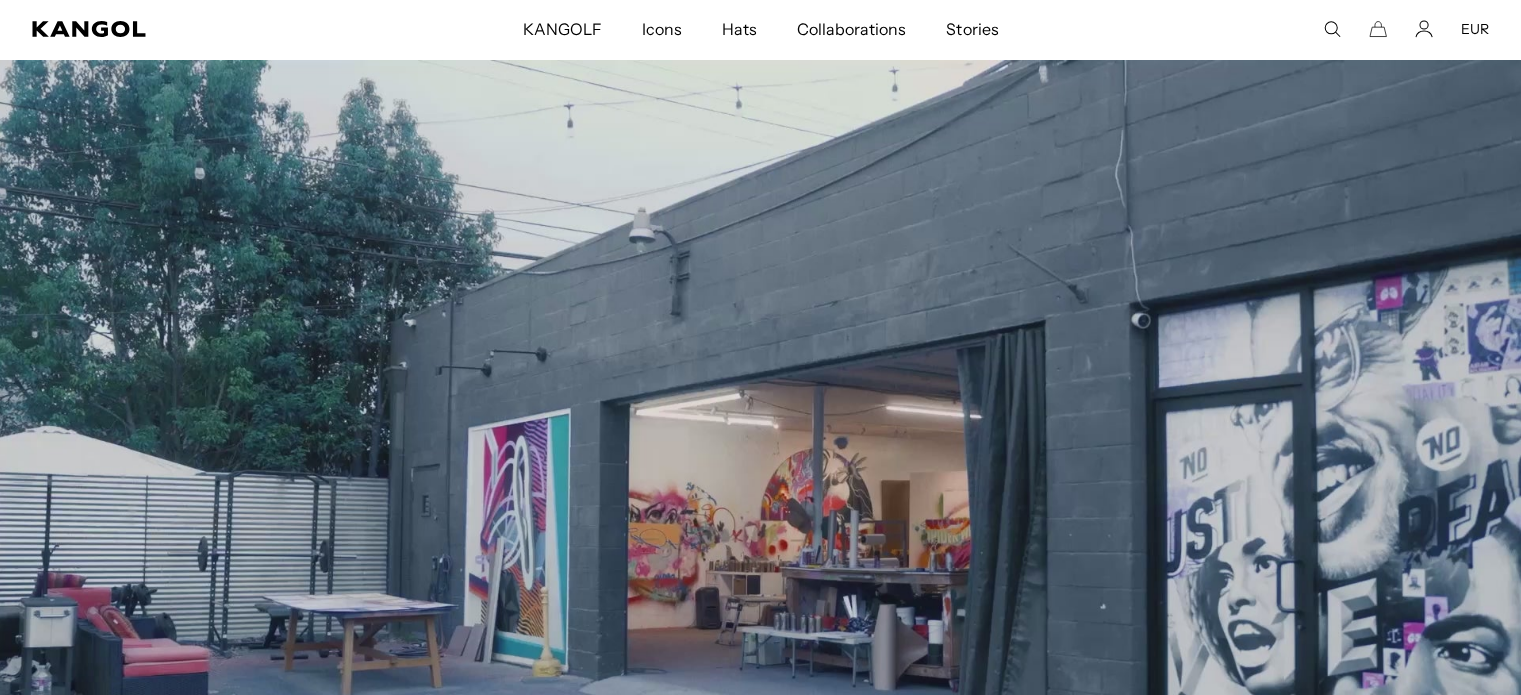 scroll, scrollTop: 400, scrollLeft: 0, axis: vertical 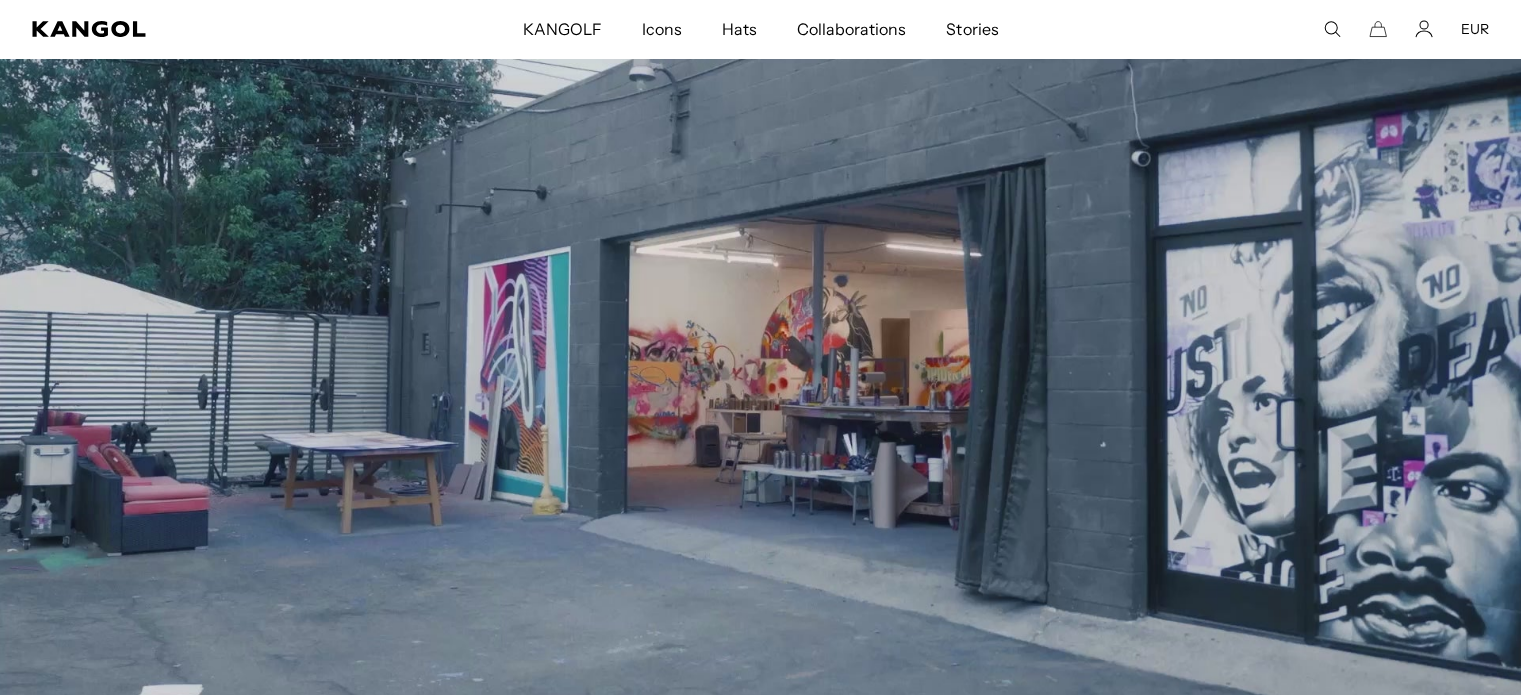 click on "Collaborations" at bounding box center [851, 29] 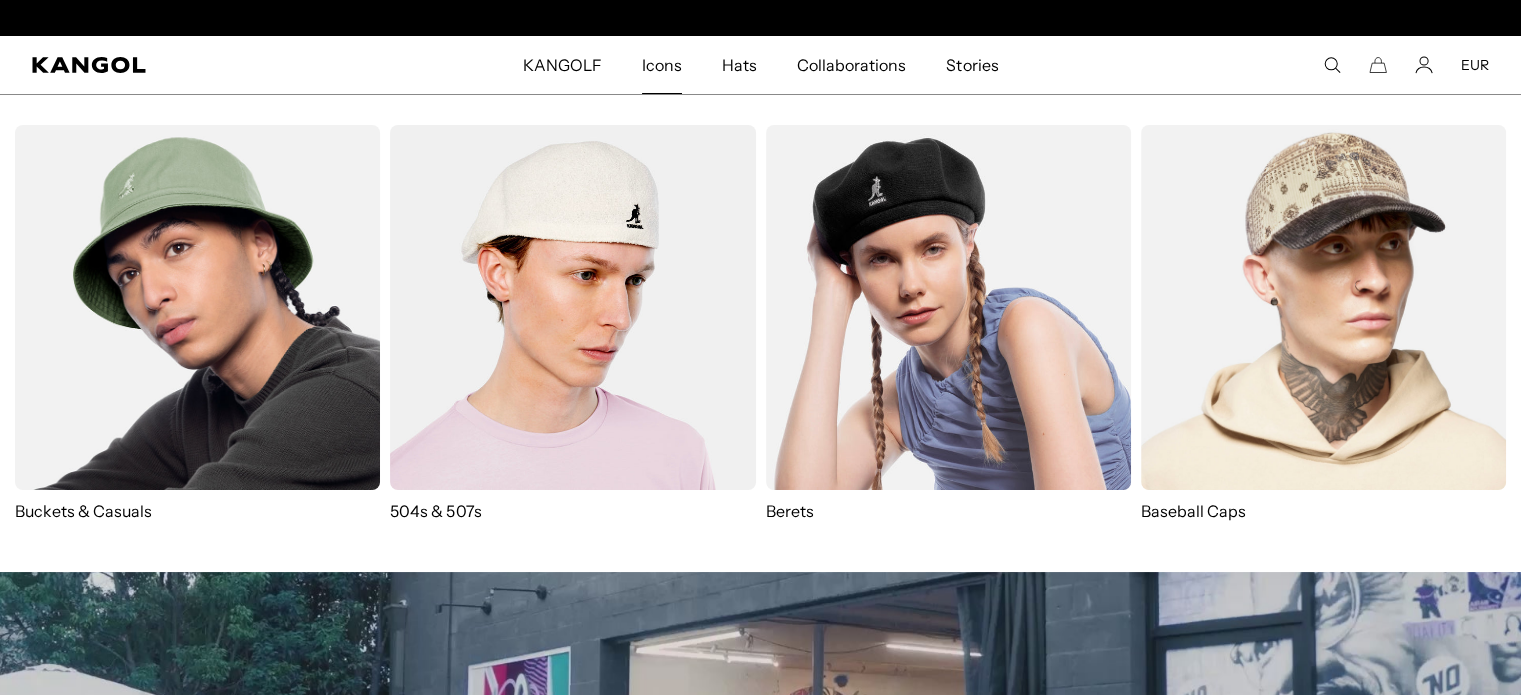 scroll, scrollTop: 0, scrollLeft: 412, axis: horizontal 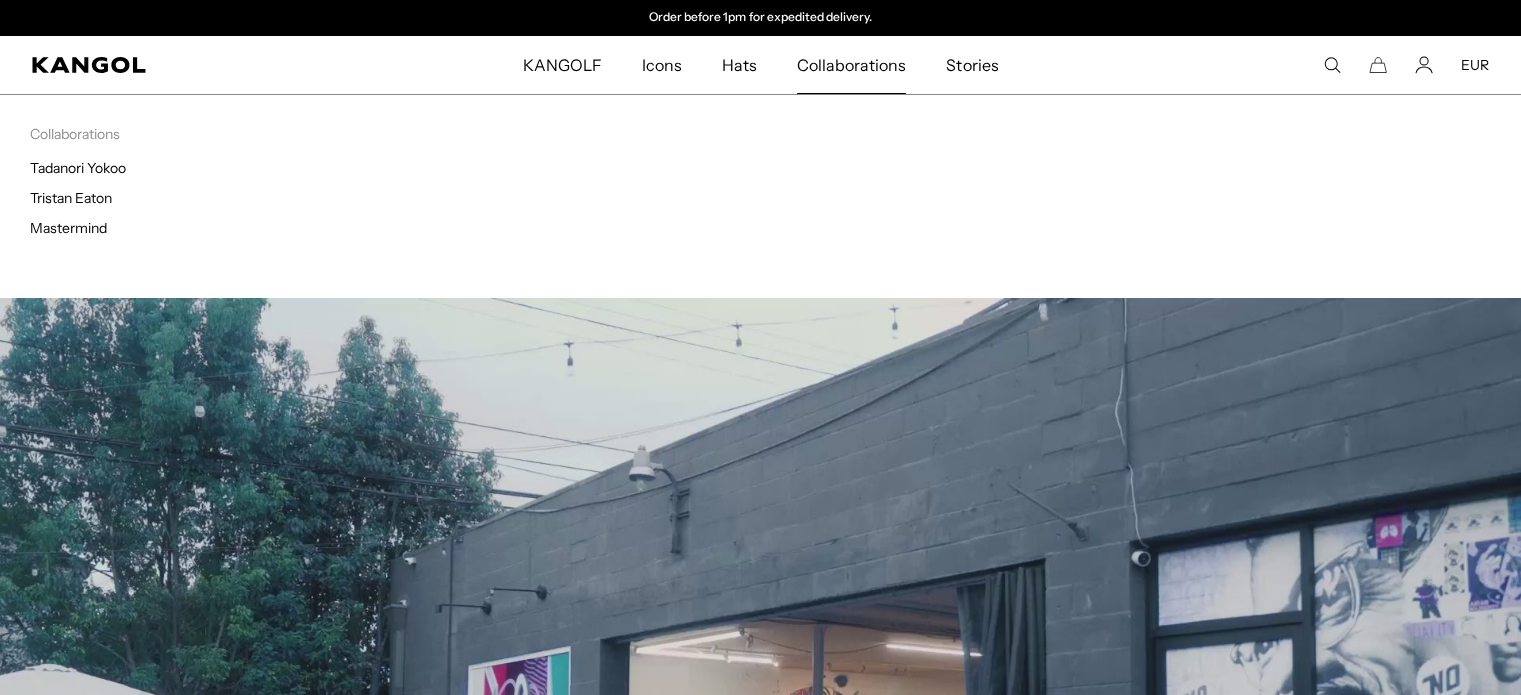 click on "Collaborations" at bounding box center [851, 65] 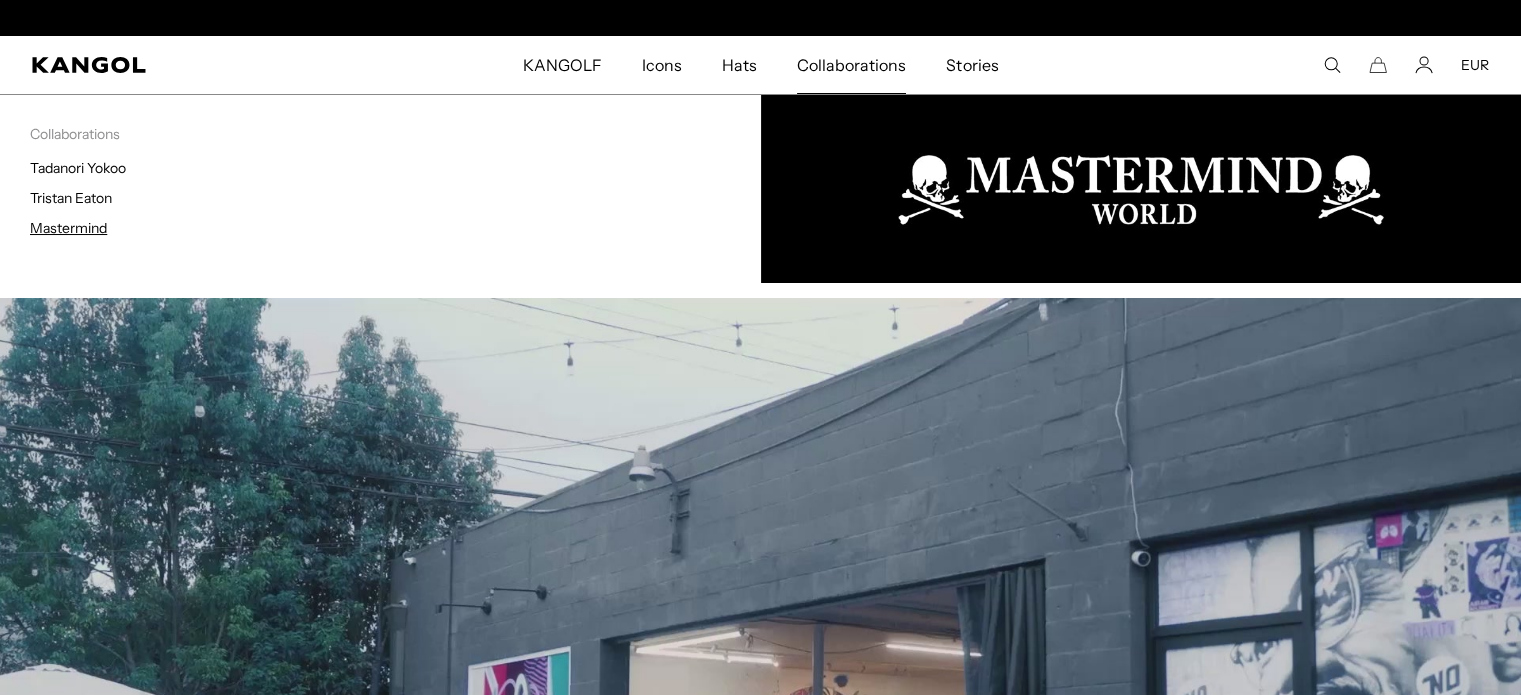 scroll, scrollTop: 0, scrollLeft: 0, axis: both 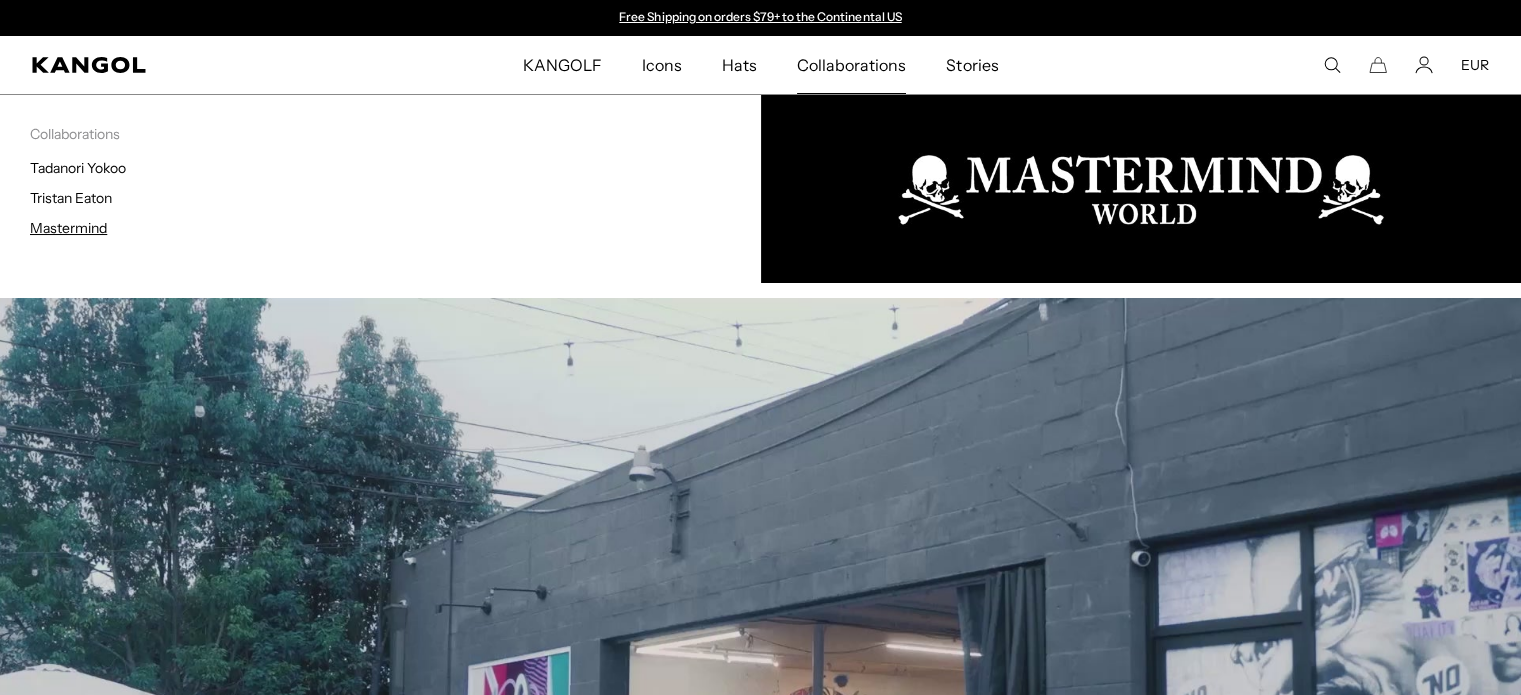 click on "Mastermind" at bounding box center (68, 228) 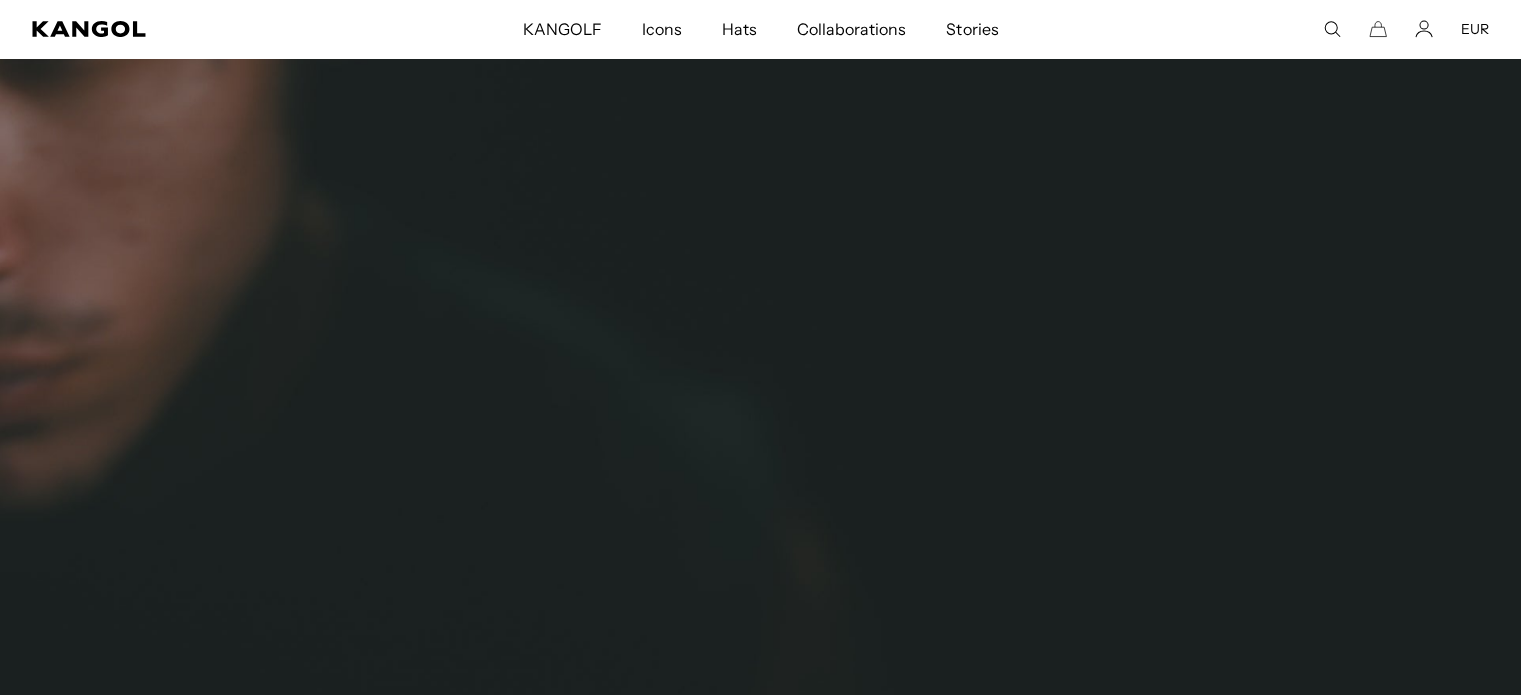scroll, scrollTop: 500, scrollLeft: 0, axis: vertical 